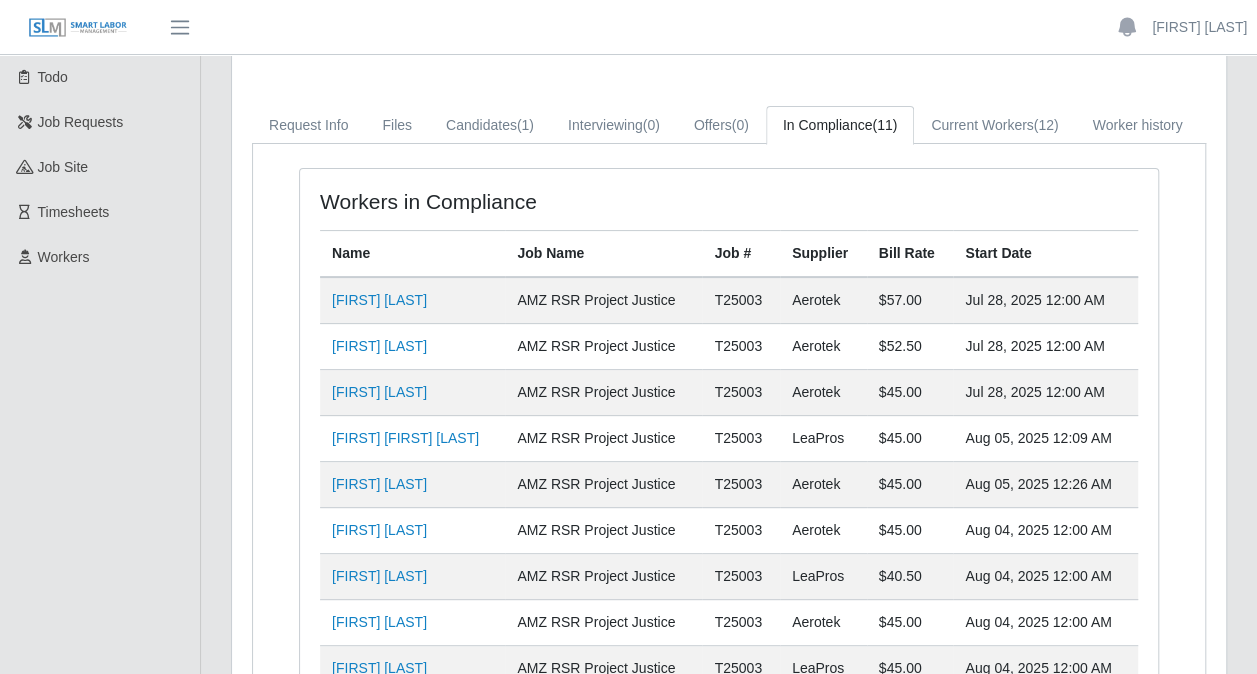 scroll, scrollTop: 0, scrollLeft: 0, axis: both 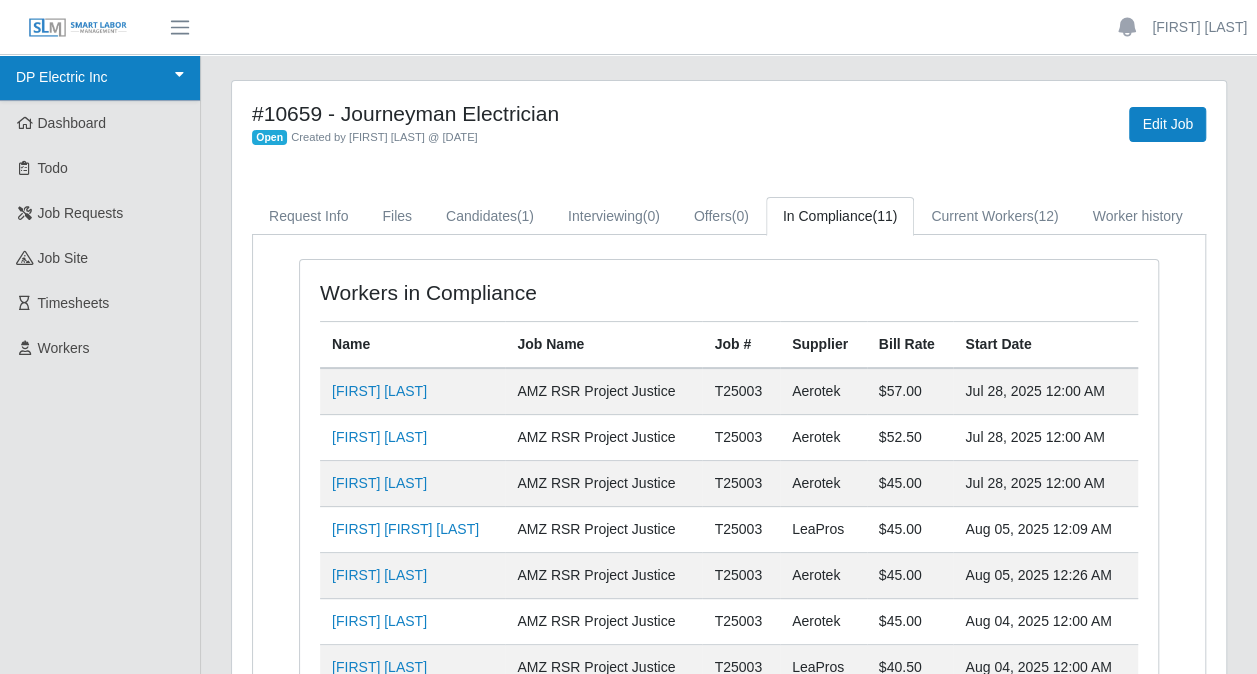 click on "DP Electric Inc" at bounding box center (100, 78) 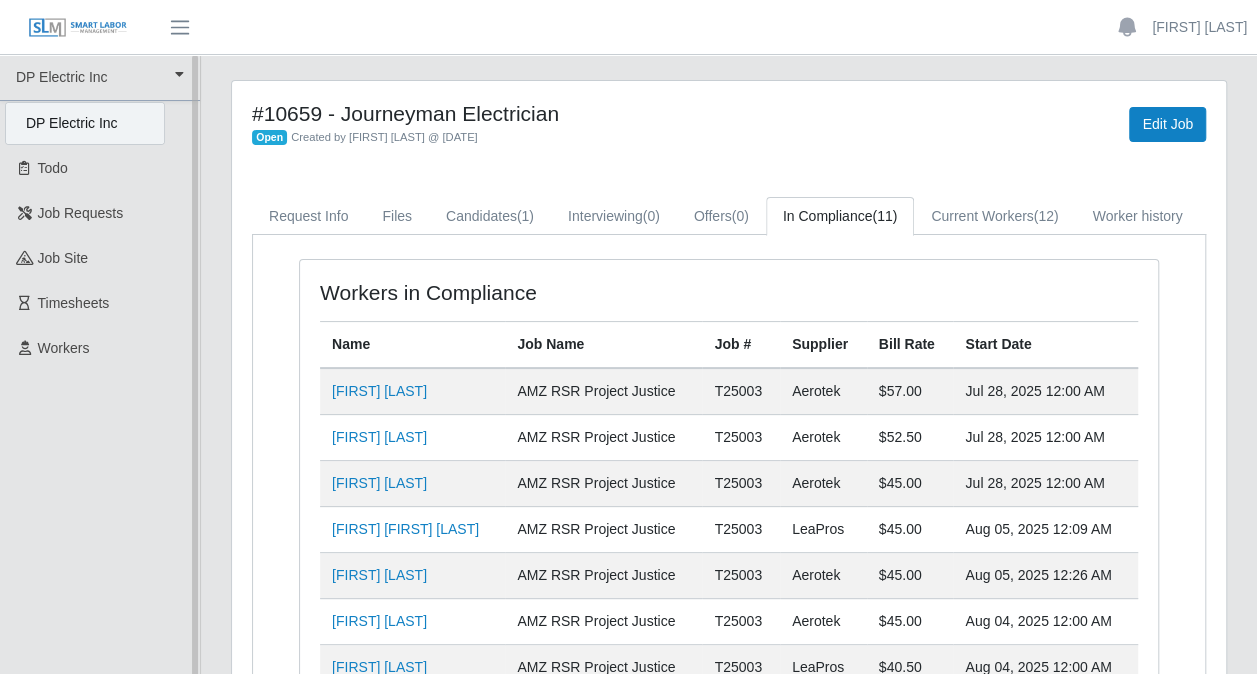 click on "DP Electric Inc" 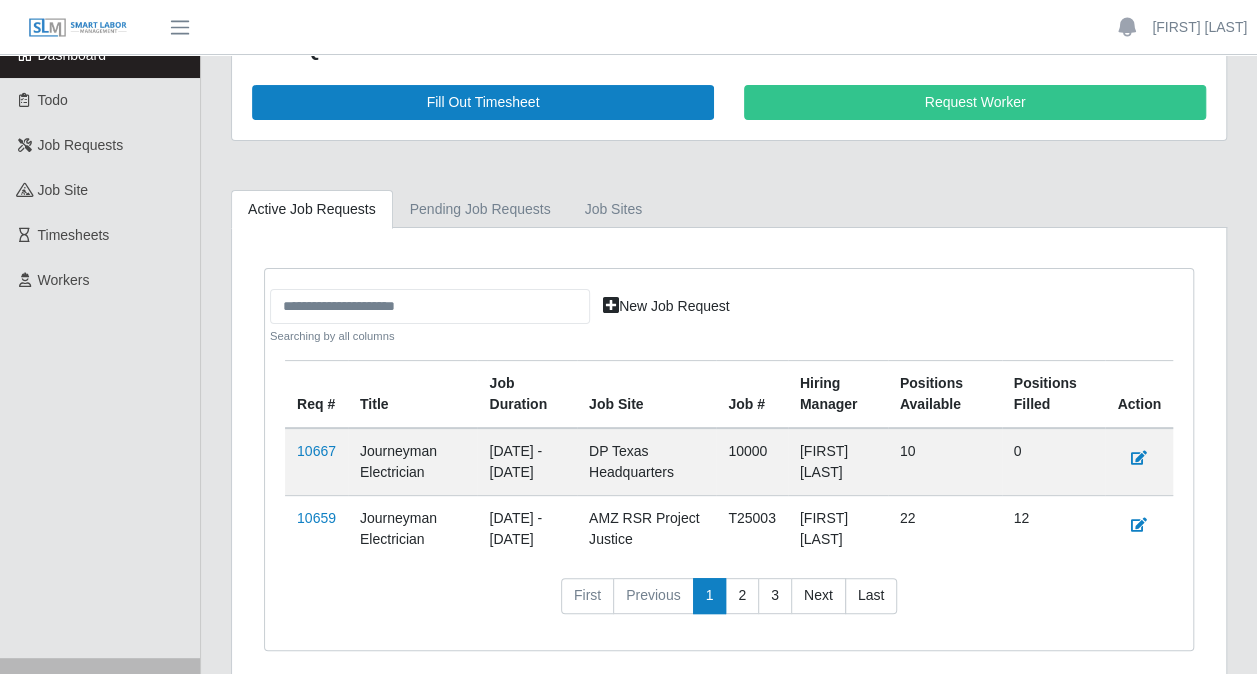 scroll, scrollTop: 100, scrollLeft: 0, axis: vertical 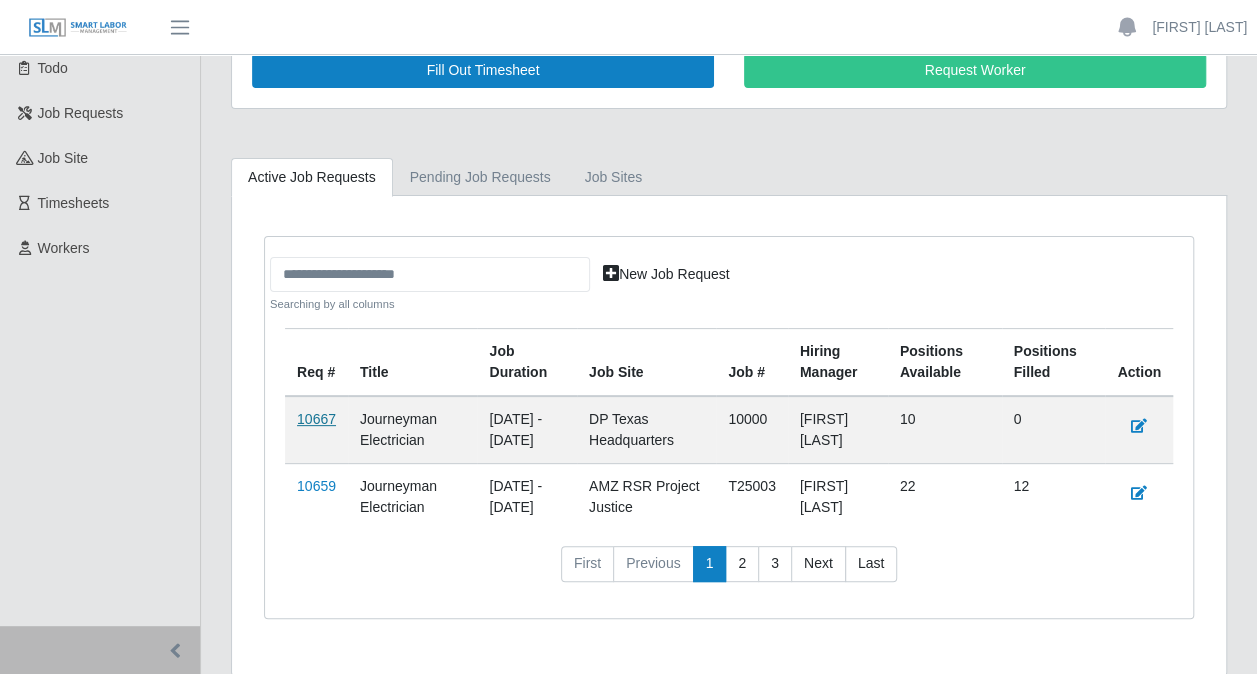 click on "10667" at bounding box center (316, 419) 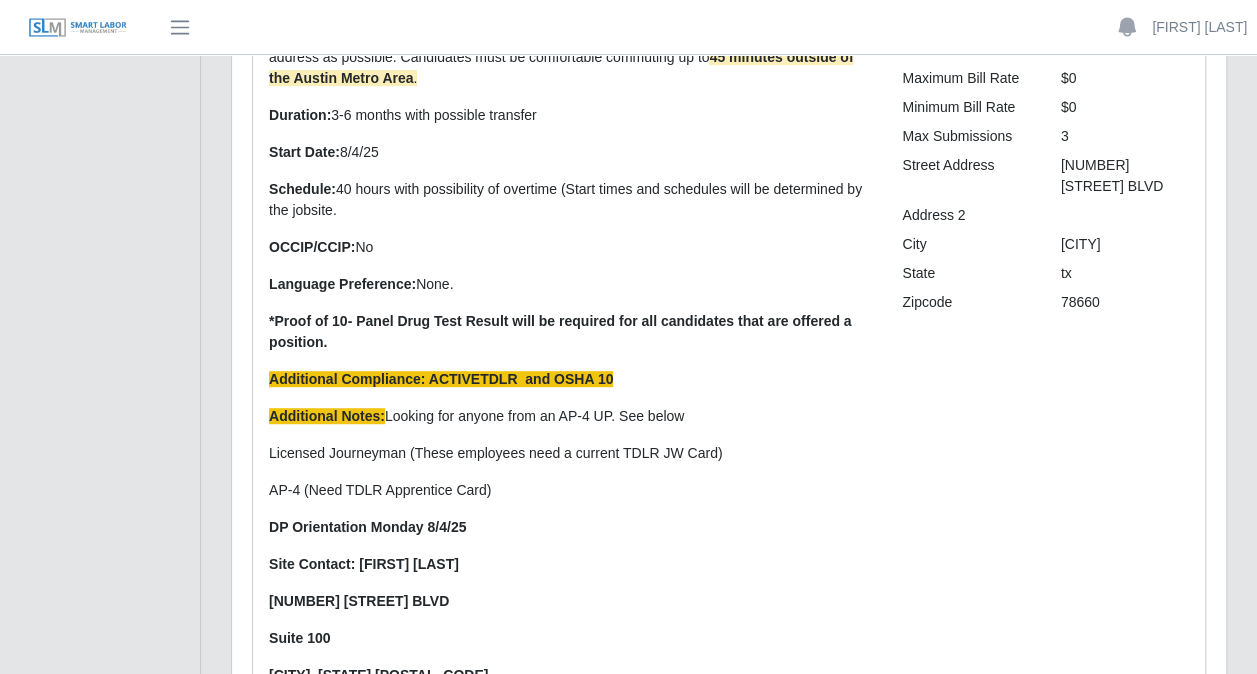 scroll, scrollTop: 0, scrollLeft: 0, axis: both 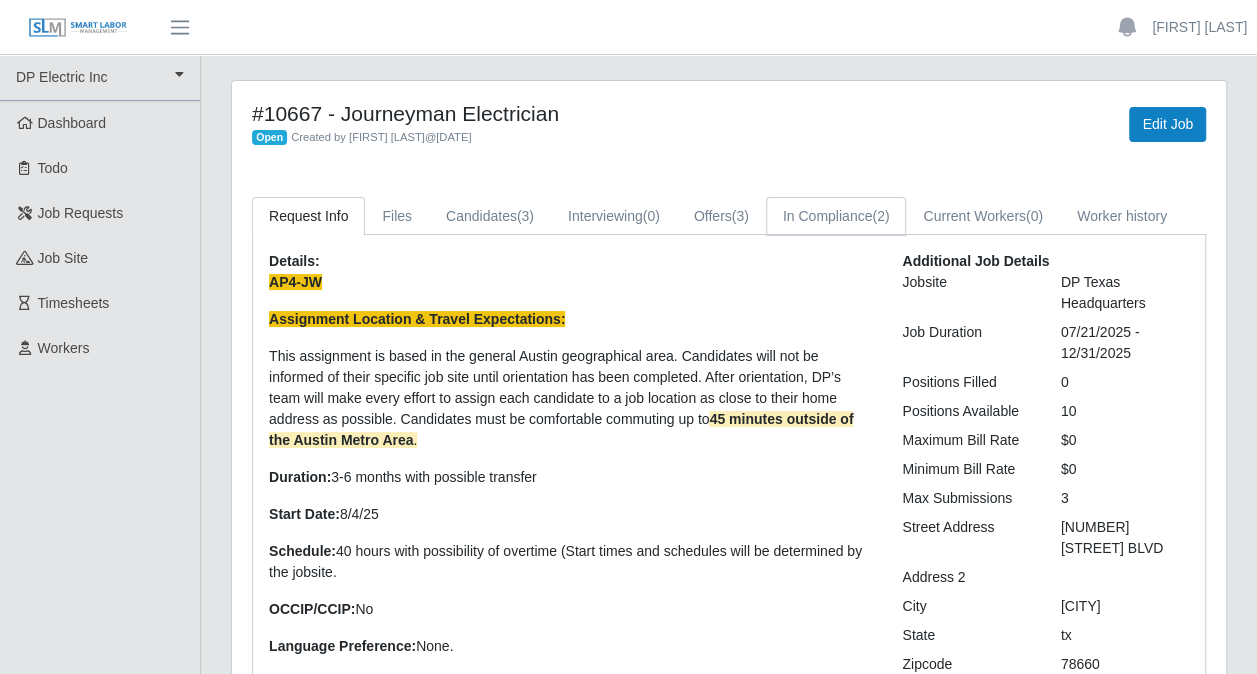 click on "In Compliance  (2)" at bounding box center [836, 216] 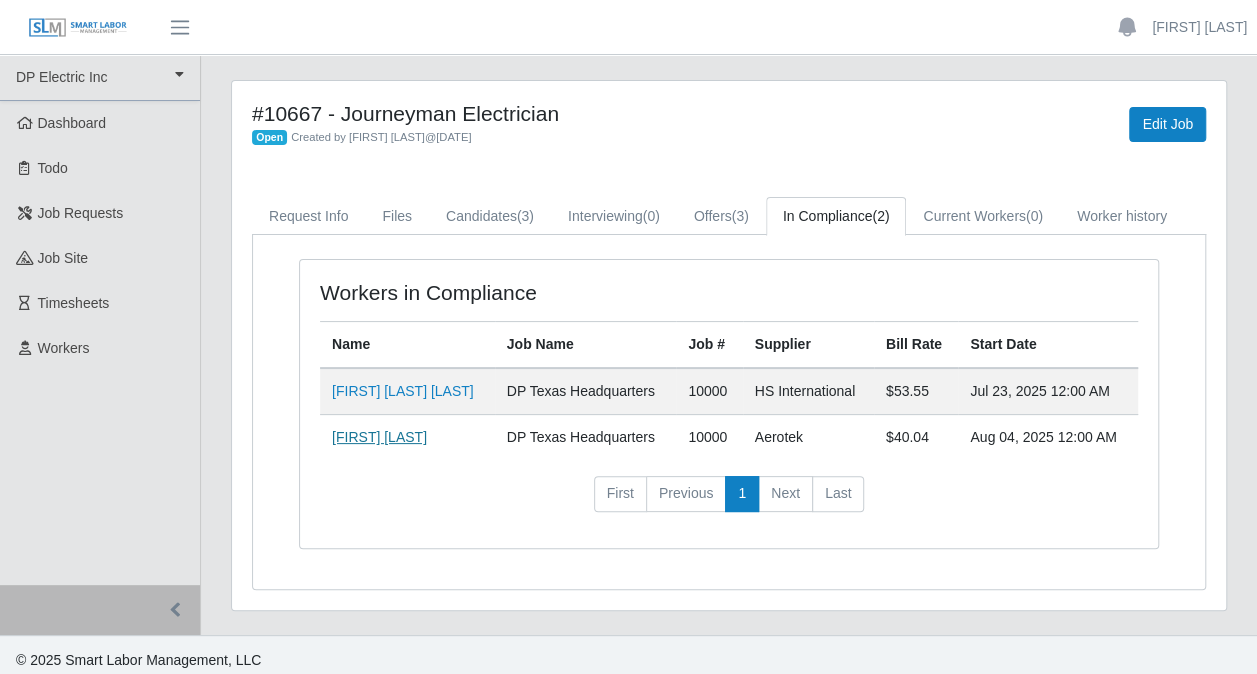 click on "Daytron    Owens" at bounding box center [379, 437] 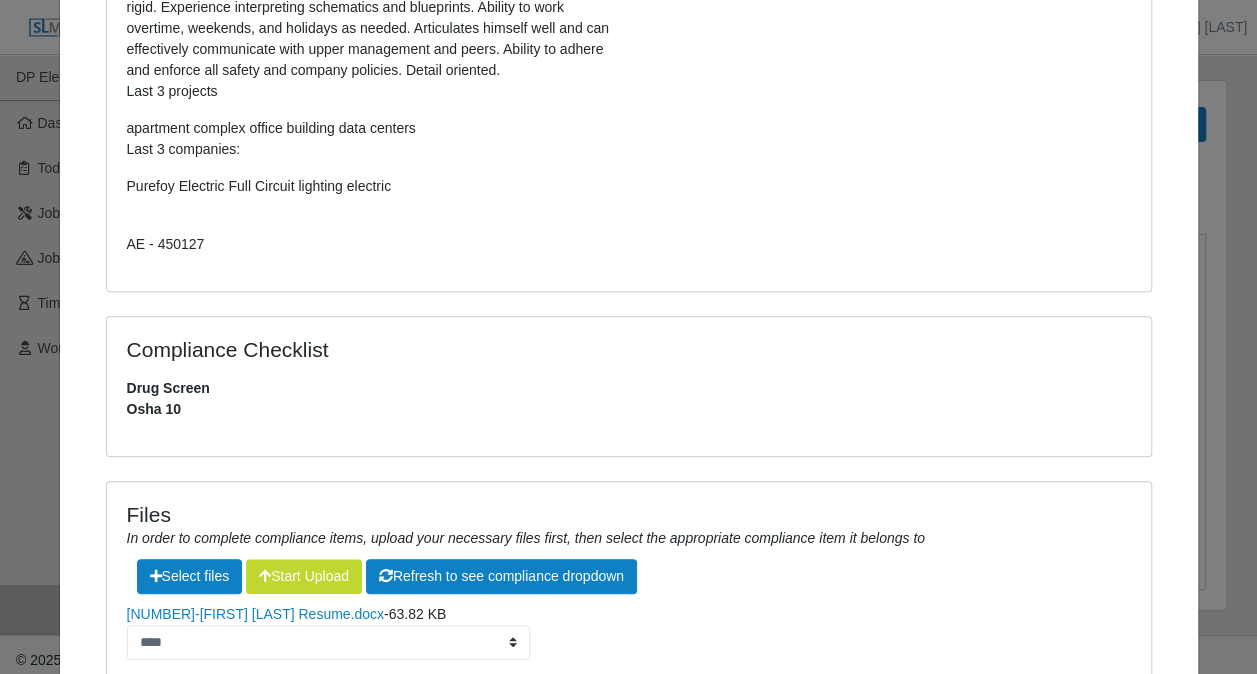 scroll, scrollTop: 864, scrollLeft: 0, axis: vertical 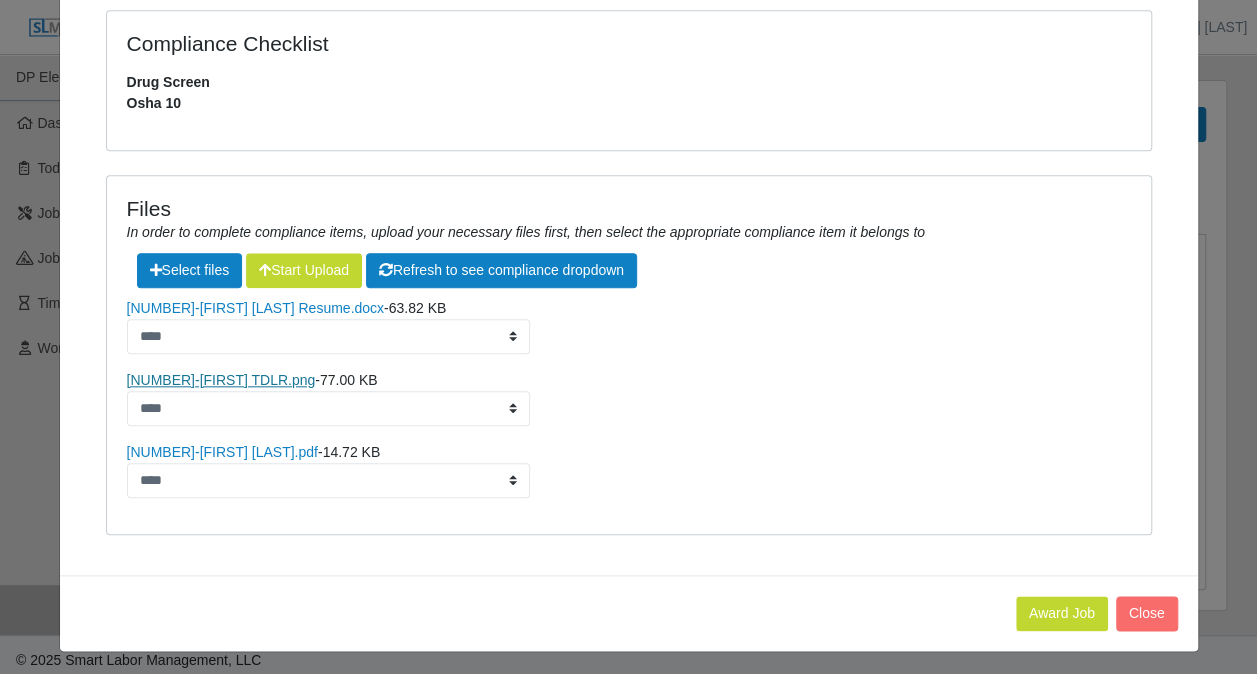 click on "1753977773-Daythron TDLR.png" at bounding box center [221, 380] 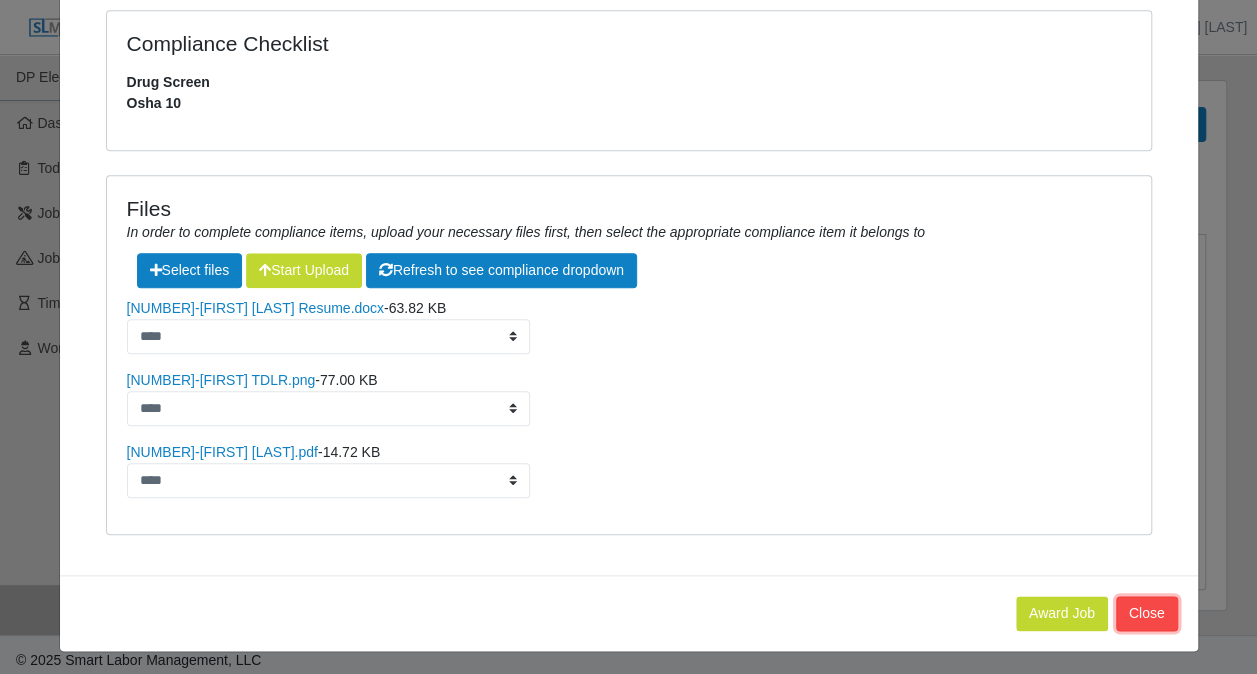 click on "Close" 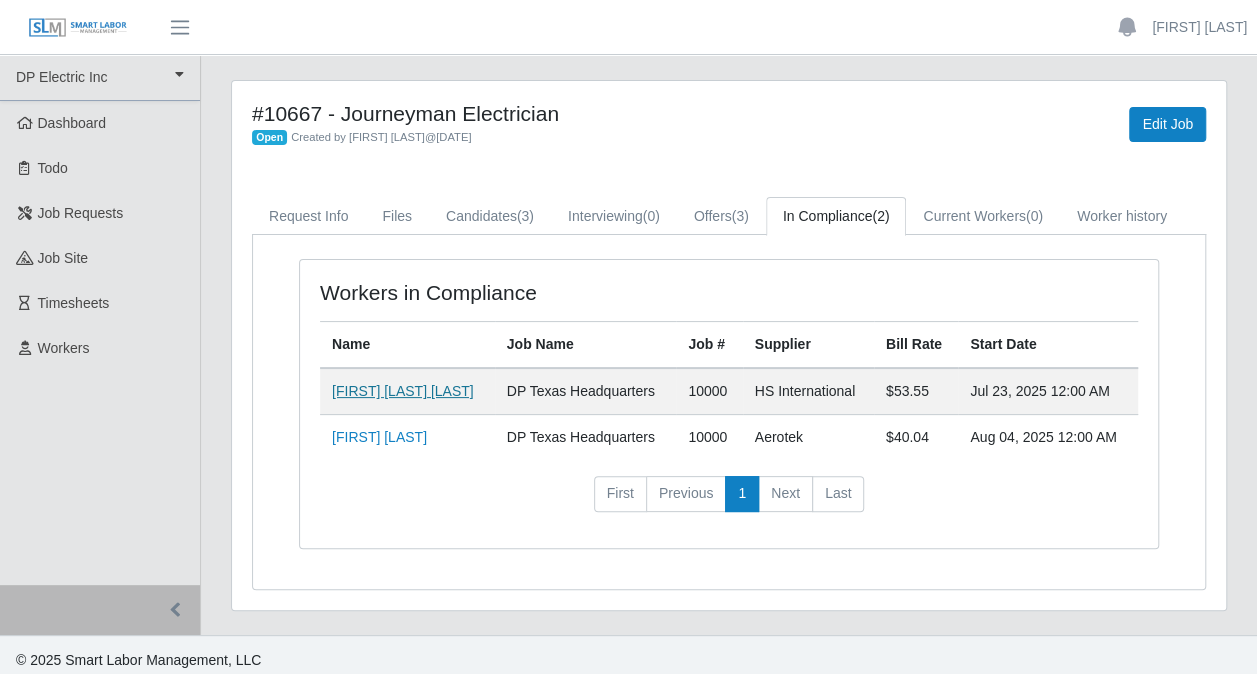 click on "Robert  Jack  Jones" at bounding box center (403, 391) 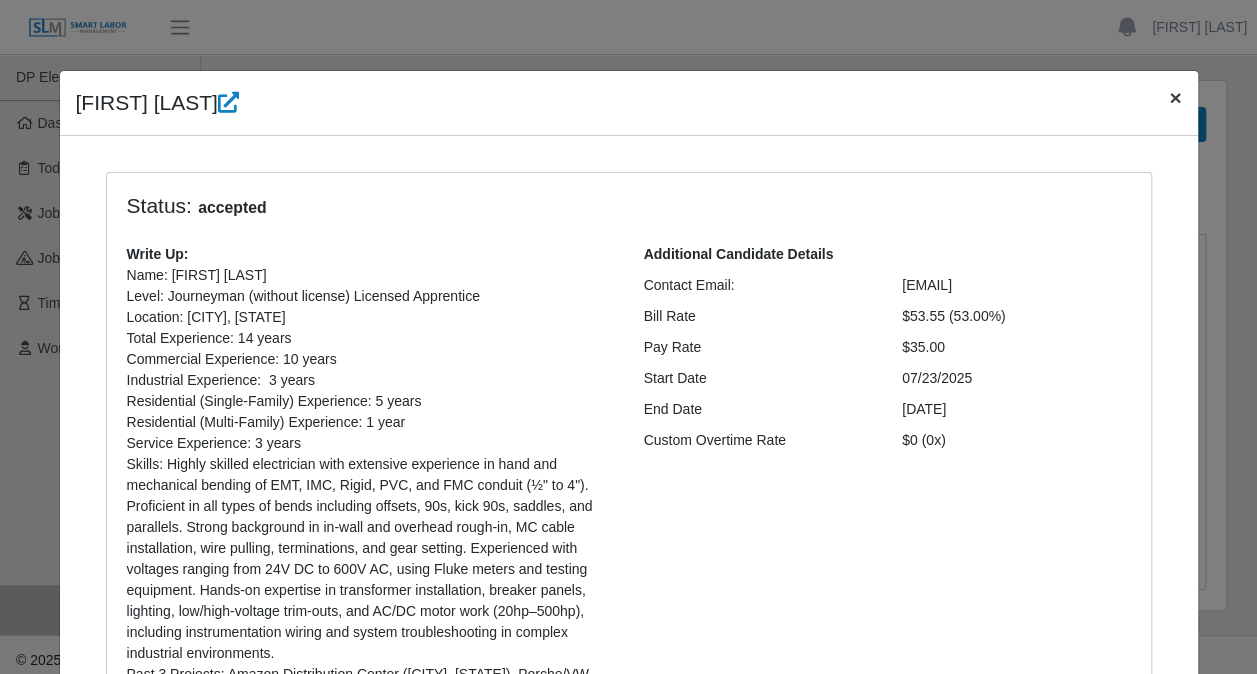 click on "×" at bounding box center (1175, 97) 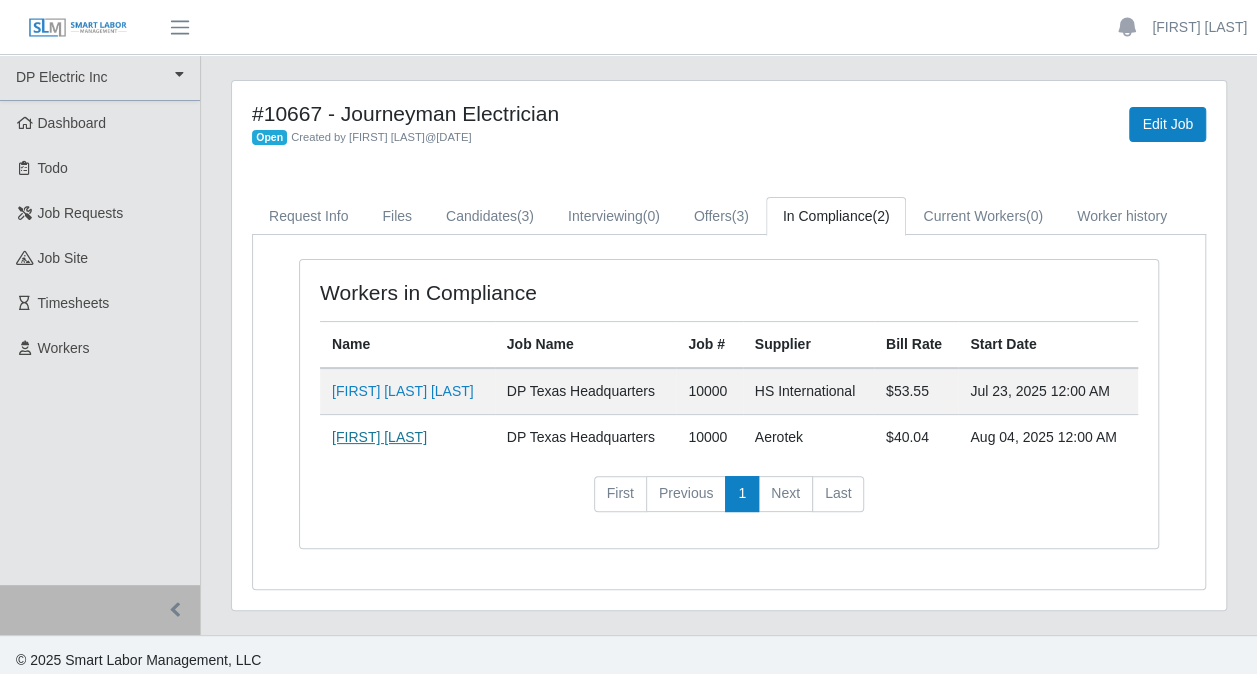 click on "Daytron    Owens" at bounding box center (379, 437) 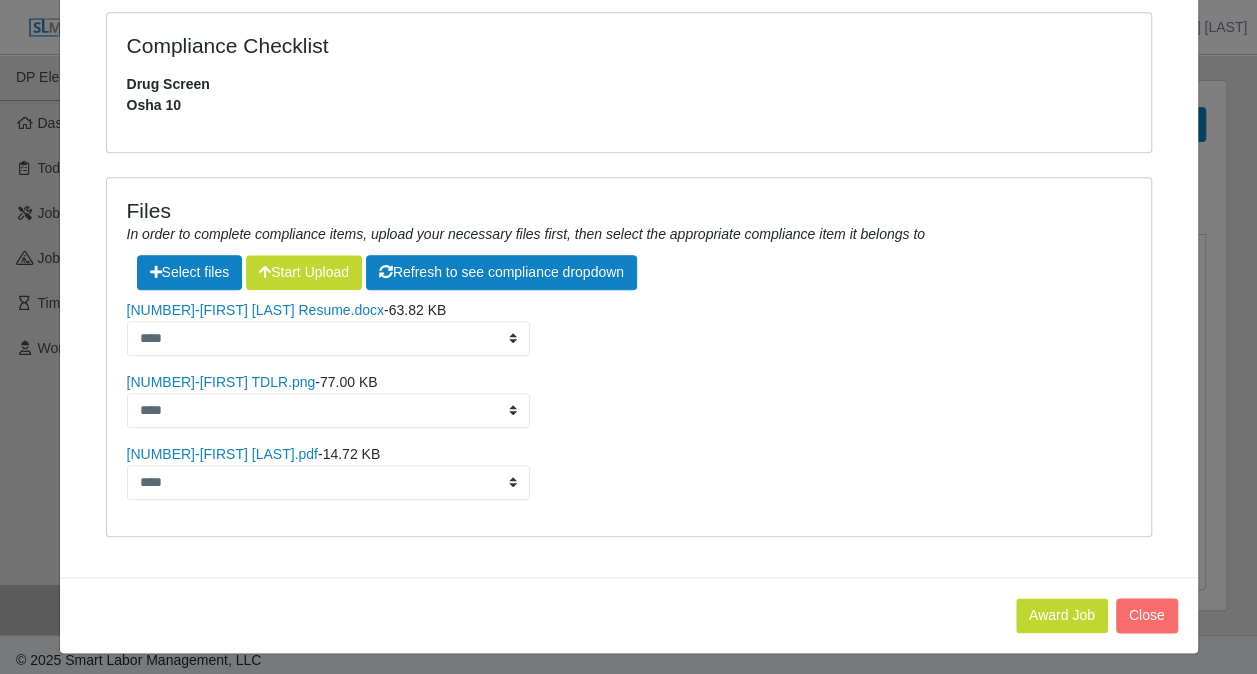scroll, scrollTop: 864, scrollLeft: 0, axis: vertical 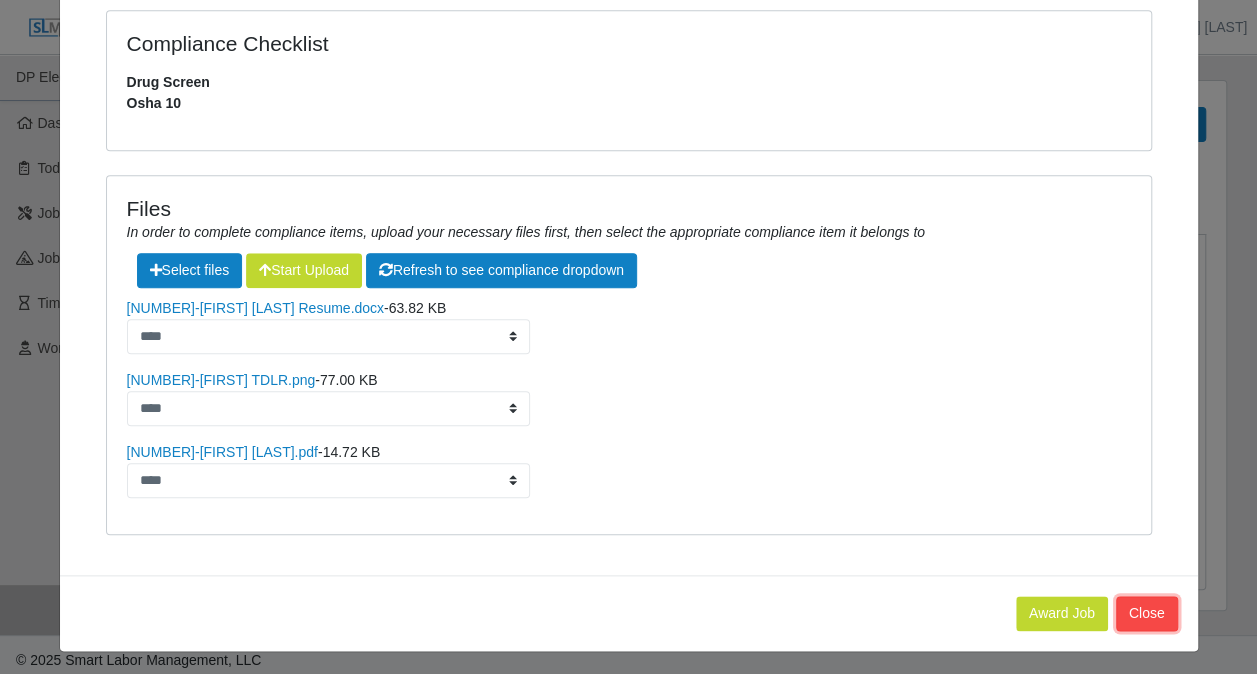 click on "Close" 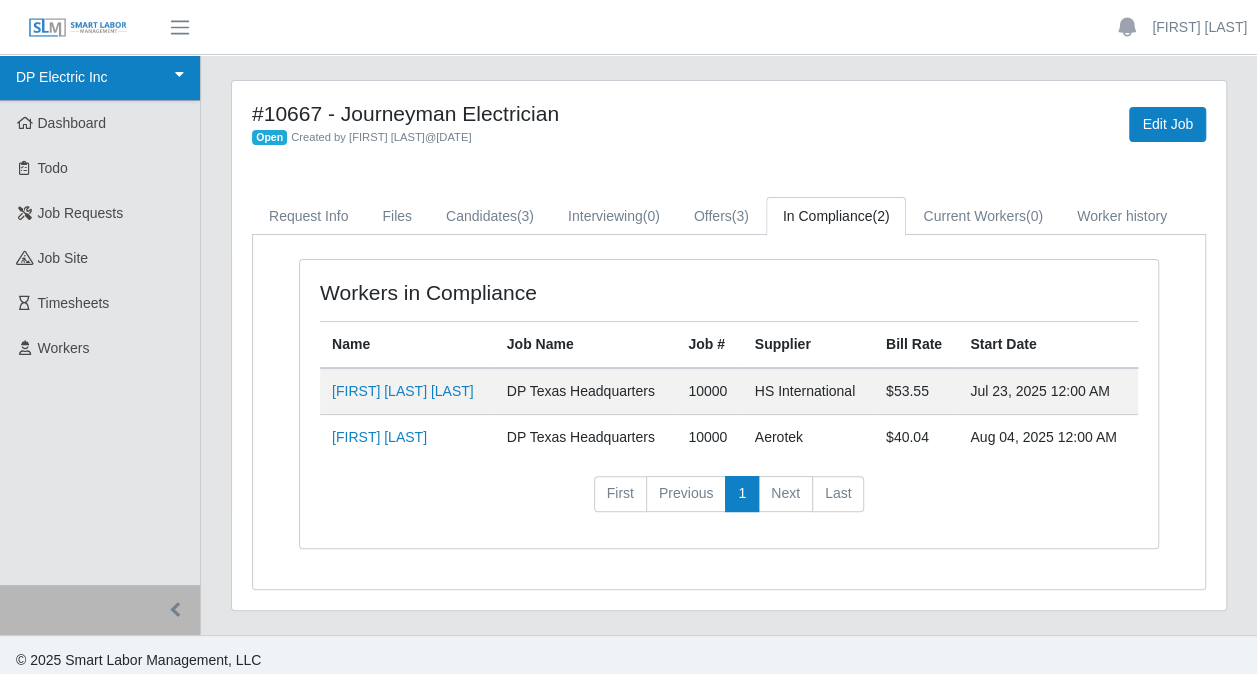 click on "DP Electric Inc" at bounding box center [100, 78] 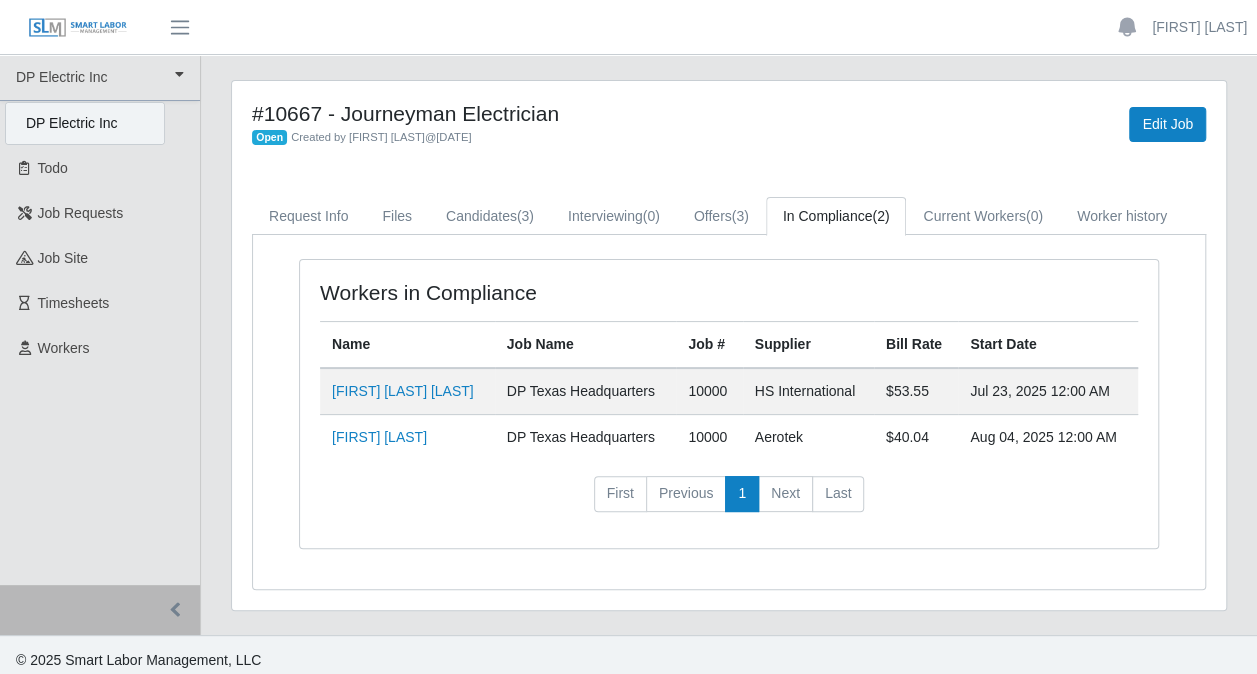 click on "DP Electric Inc" 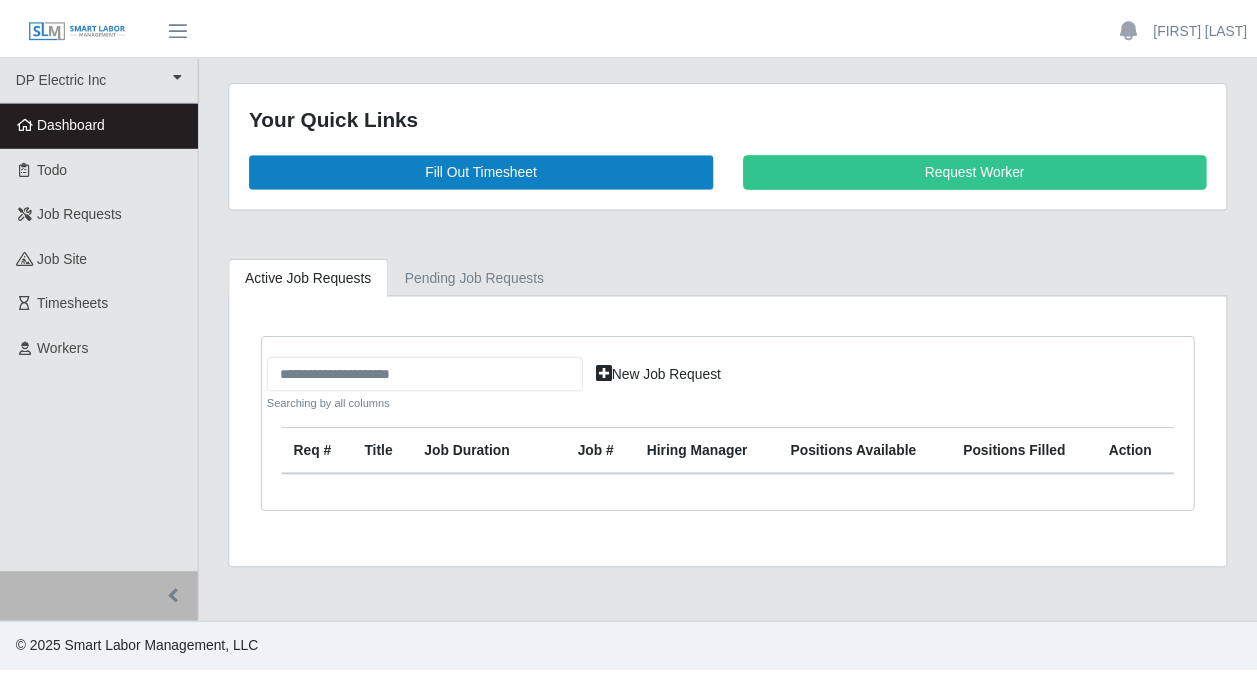 scroll, scrollTop: 0, scrollLeft: 0, axis: both 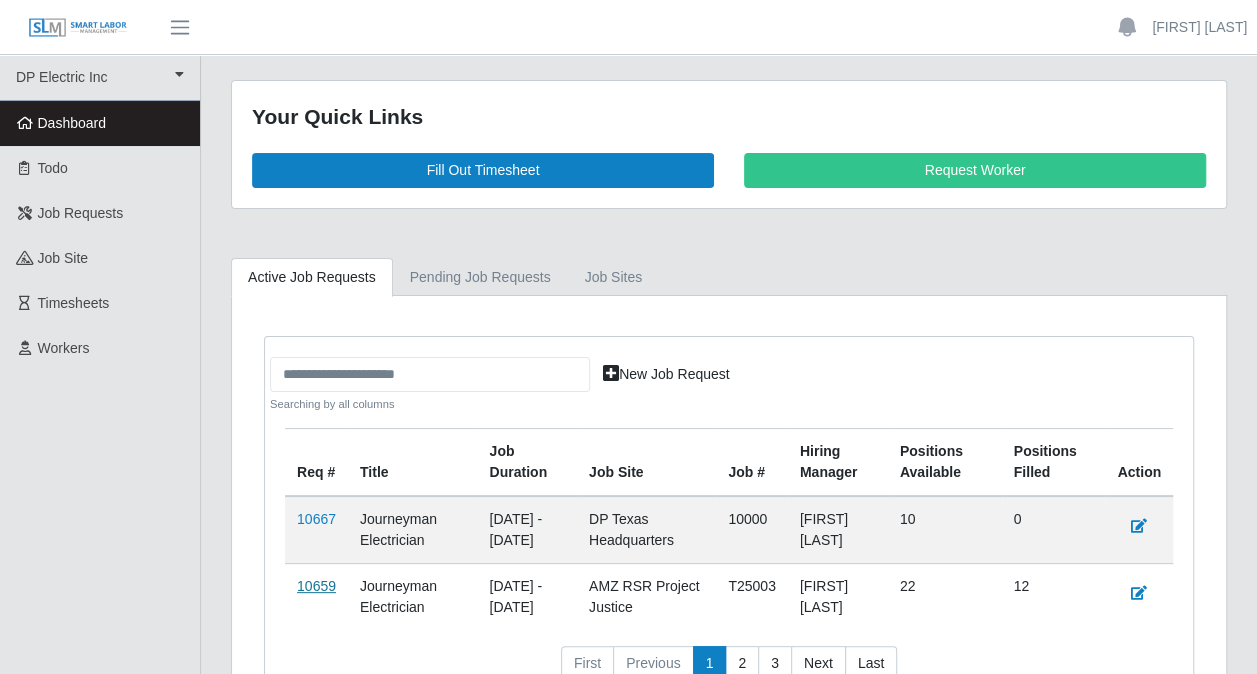 click on "10659" at bounding box center [316, 586] 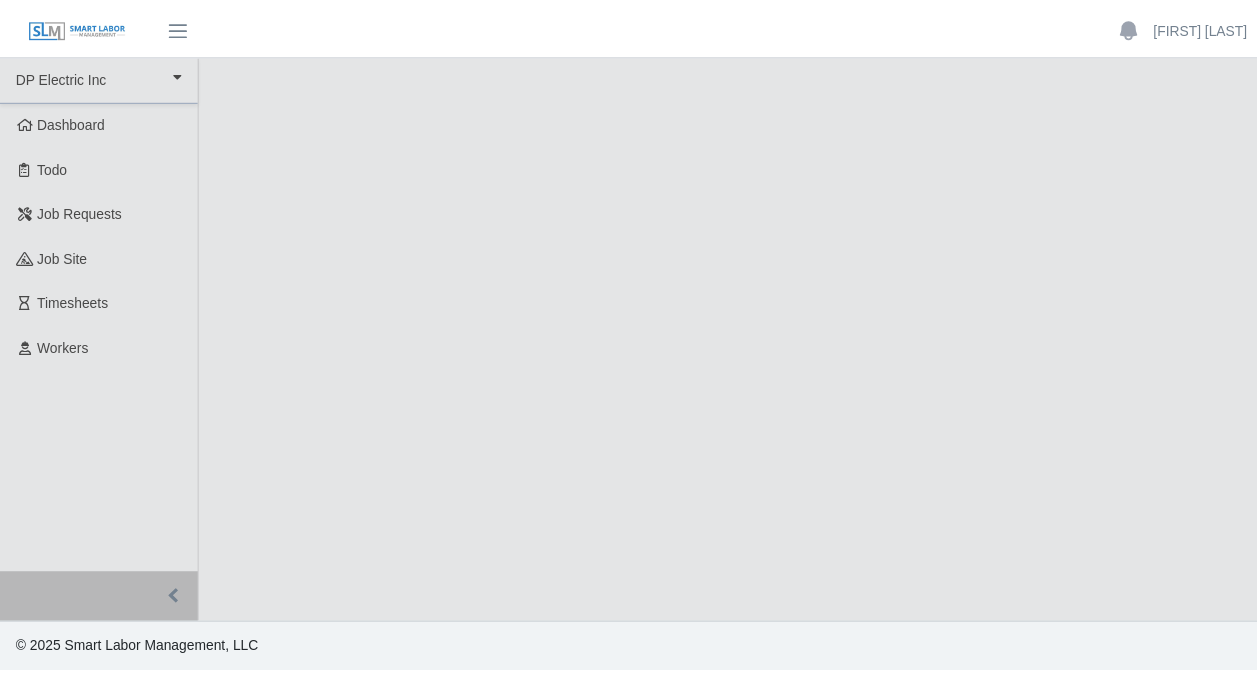 scroll, scrollTop: 0, scrollLeft: 0, axis: both 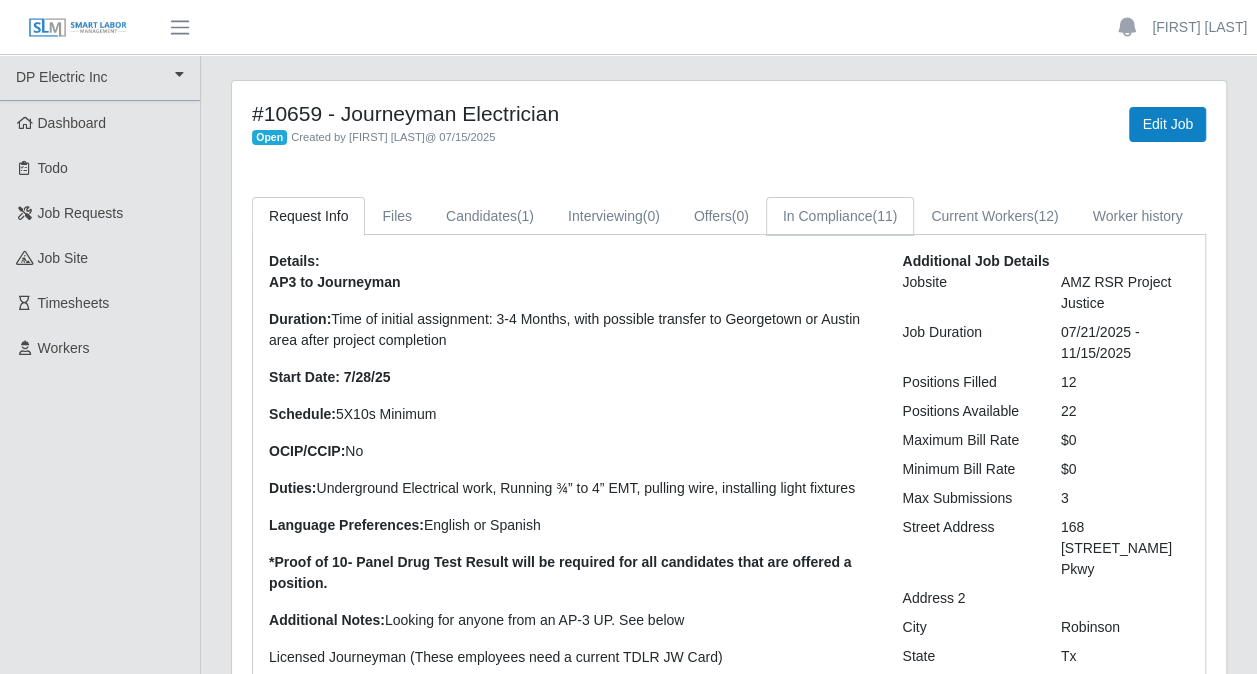 click on "In Compliance  (11)" at bounding box center (840, 216) 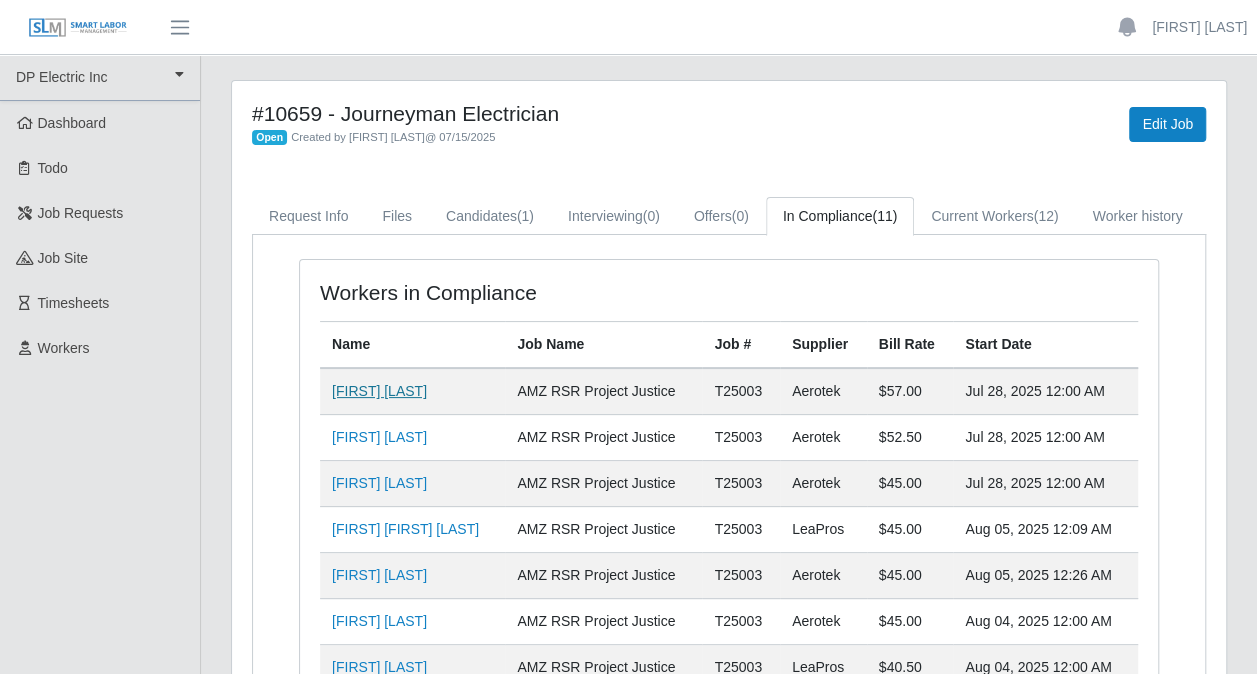 click on "[FIRST]    [LAST]" at bounding box center [379, 391] 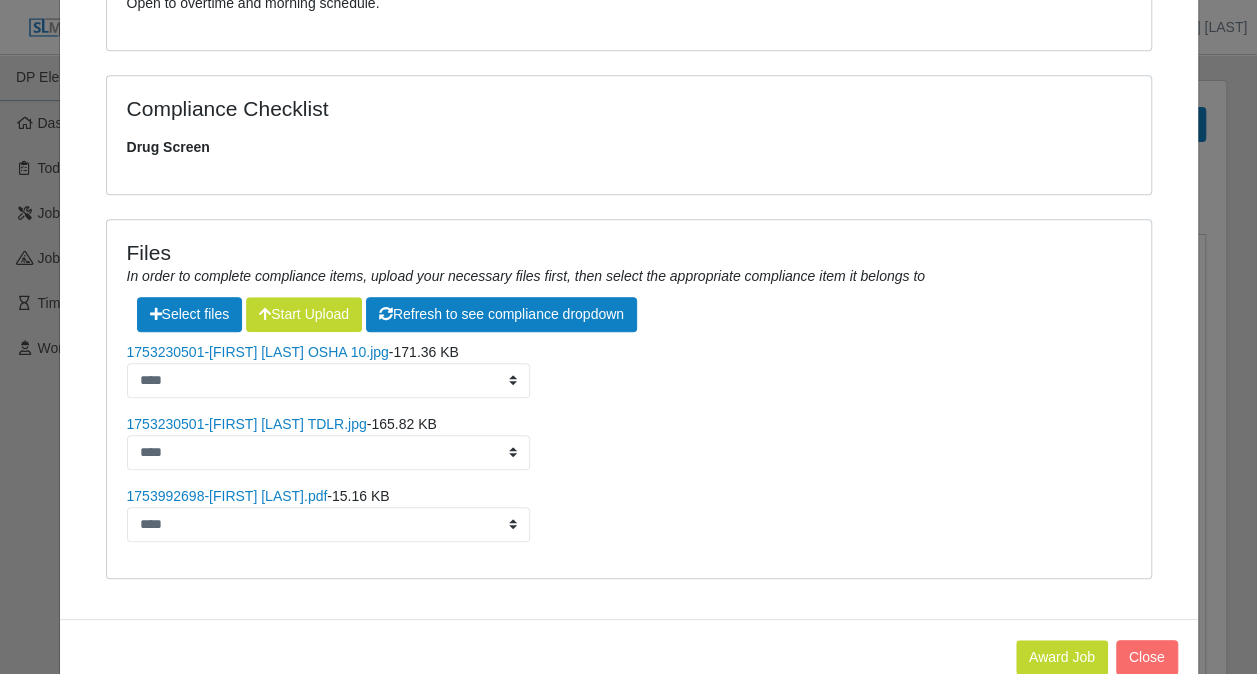 scroll, scrollTop: 500, scrollLeft: 0, axis: vertical 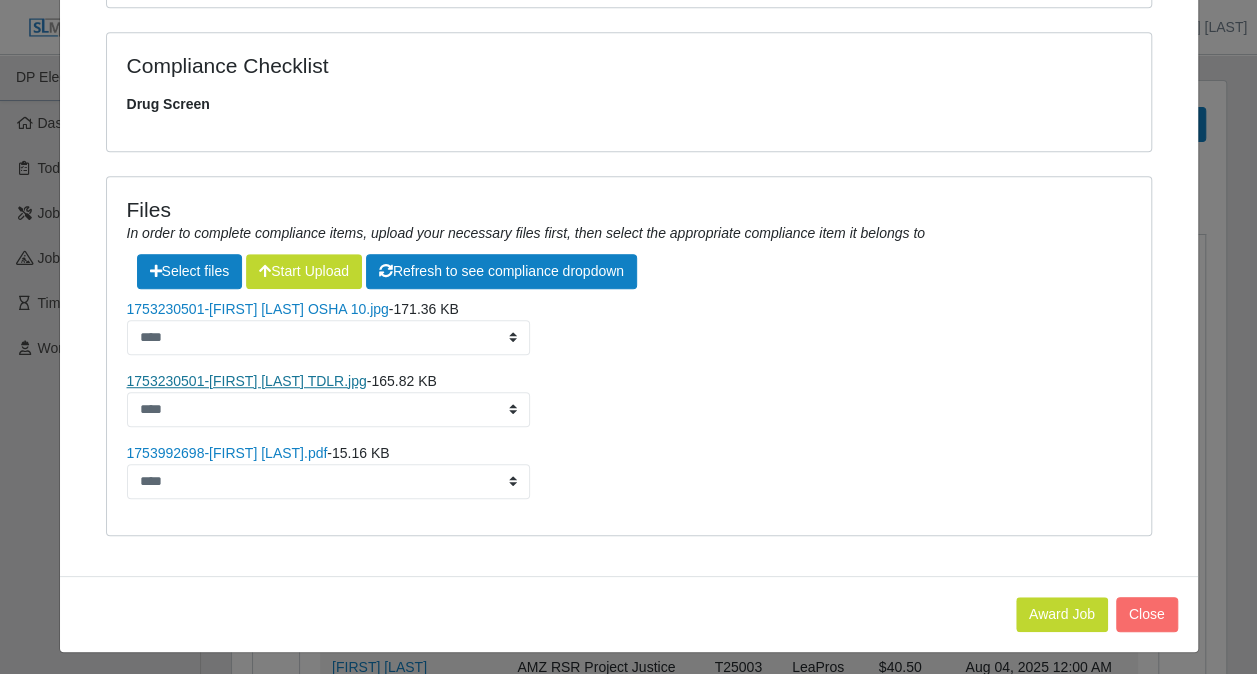 click on "1753230501-[FIRST] [LAST] TDLR.jpg" at bounding box center (247, 381) 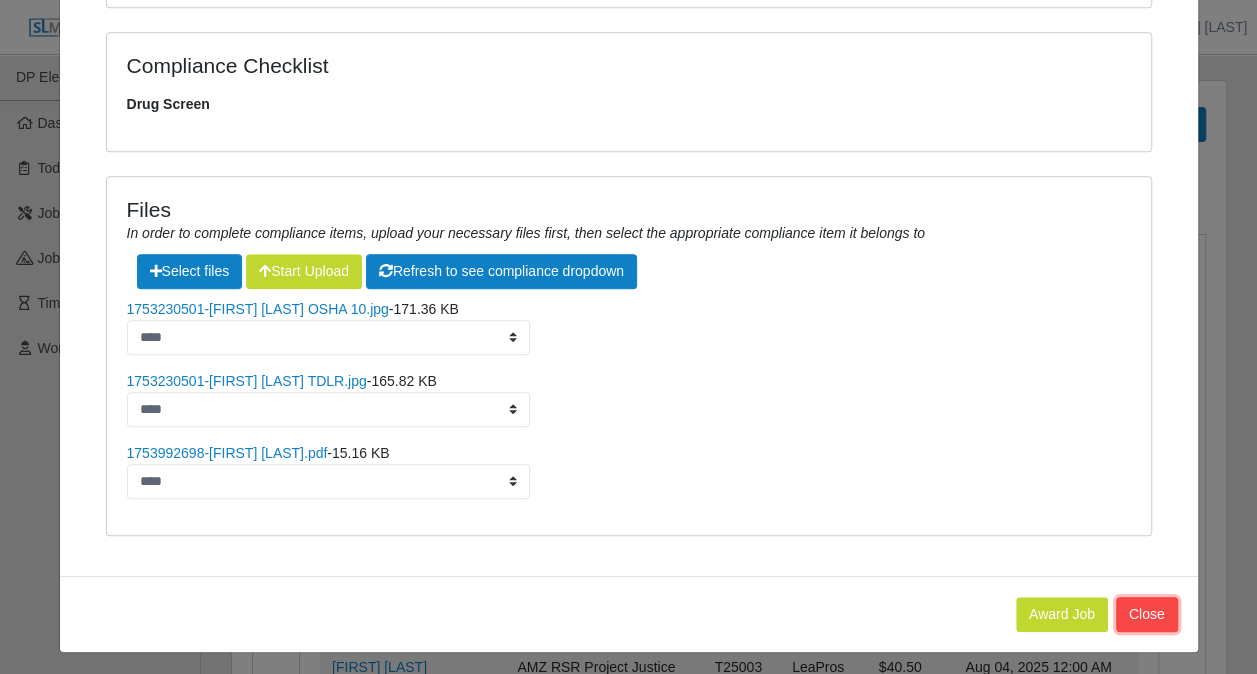 click on "Close" 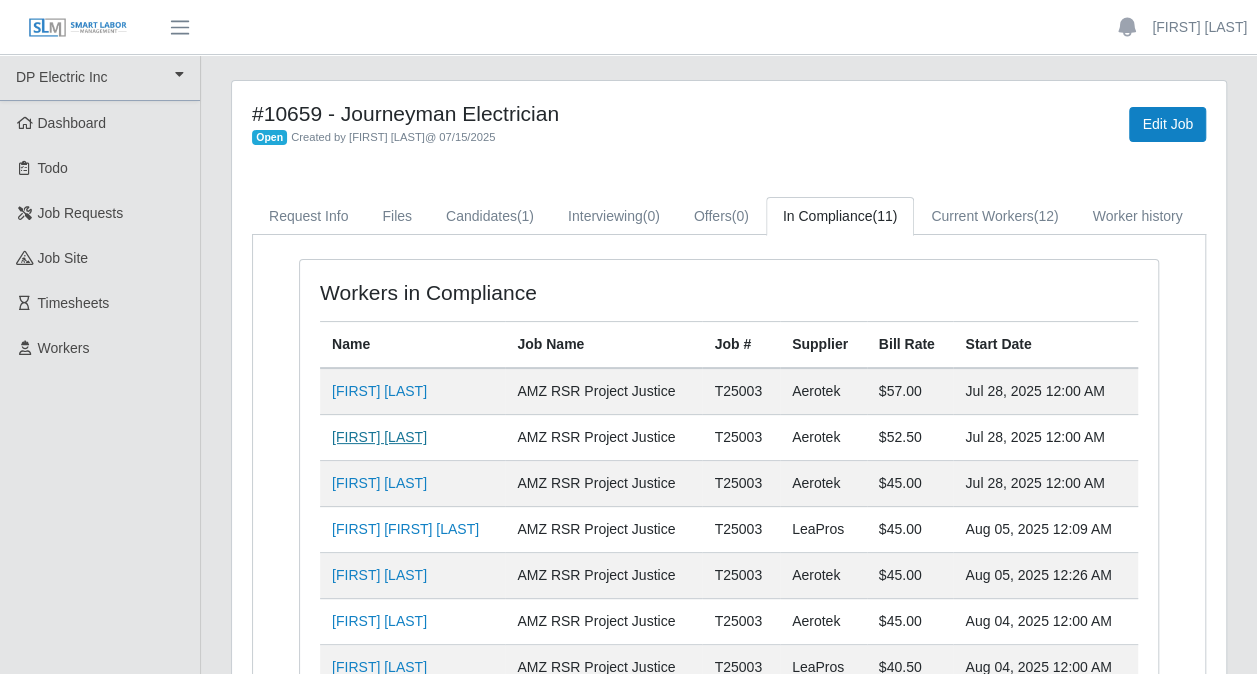 click on "[FIRST]    [LAST]" at bounding box center (379, 437) 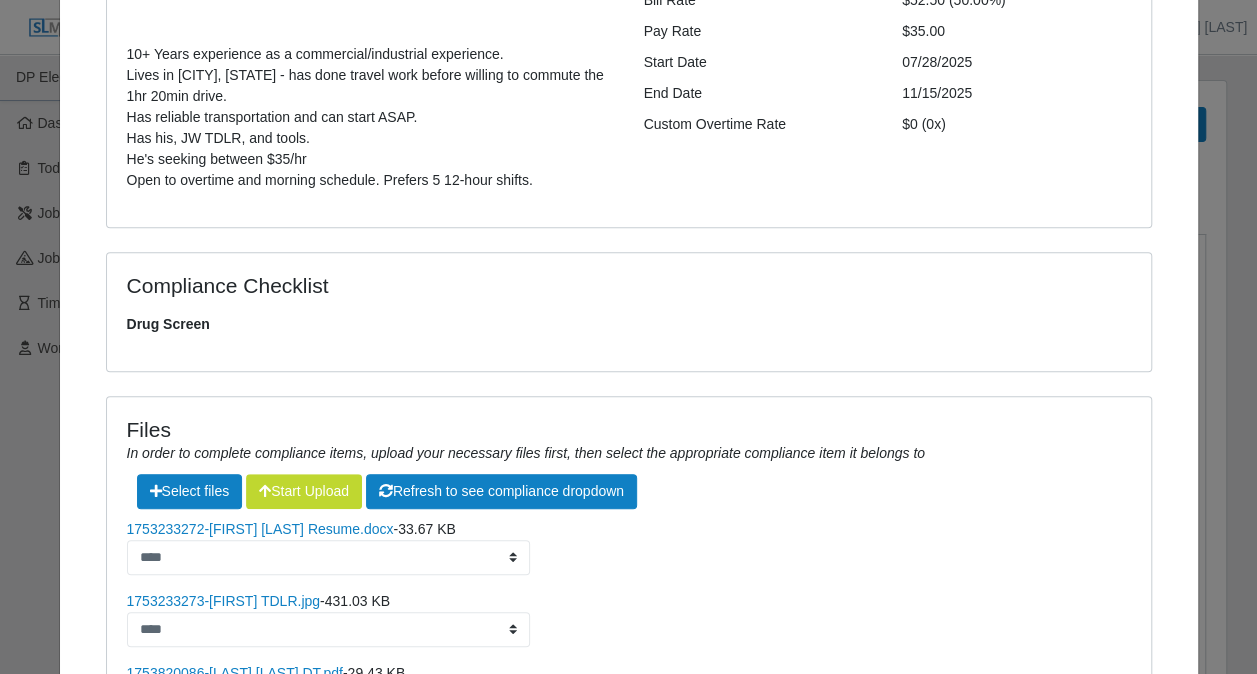 scroll, scrollTop: 537, scrollLeft: 0, axis: vertical 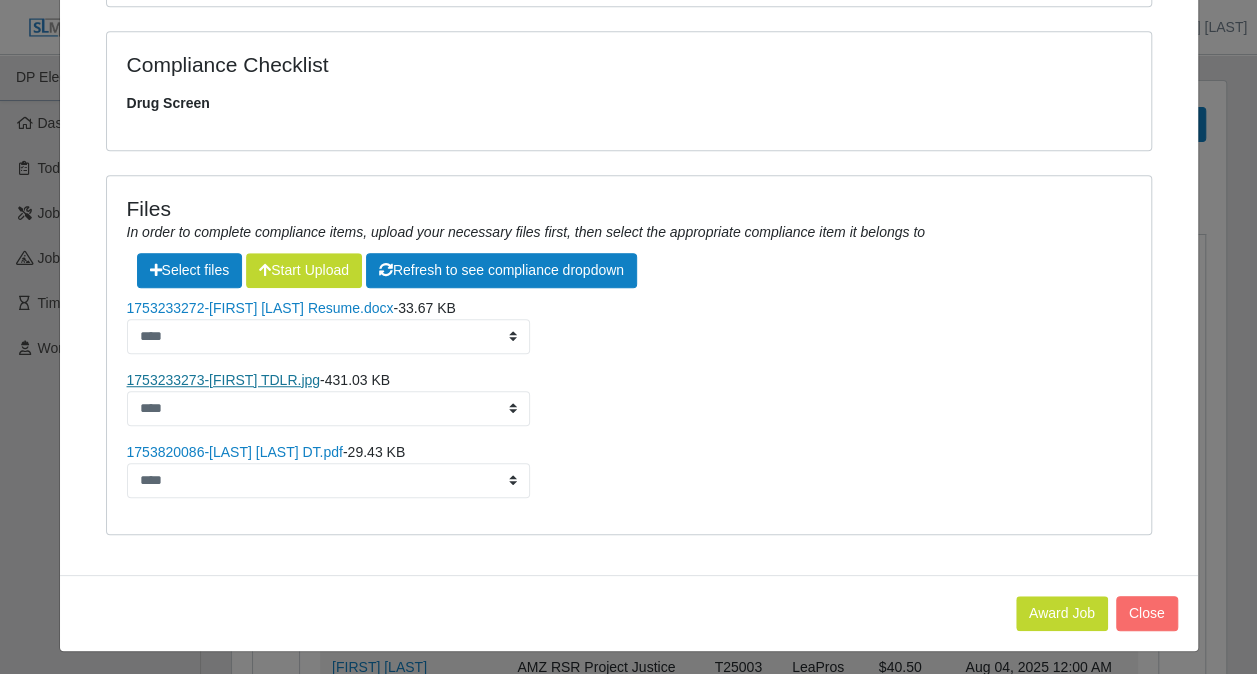 click on "1753233273-[FIRST] TDLR.jpg" at bounding box center [224, 380] 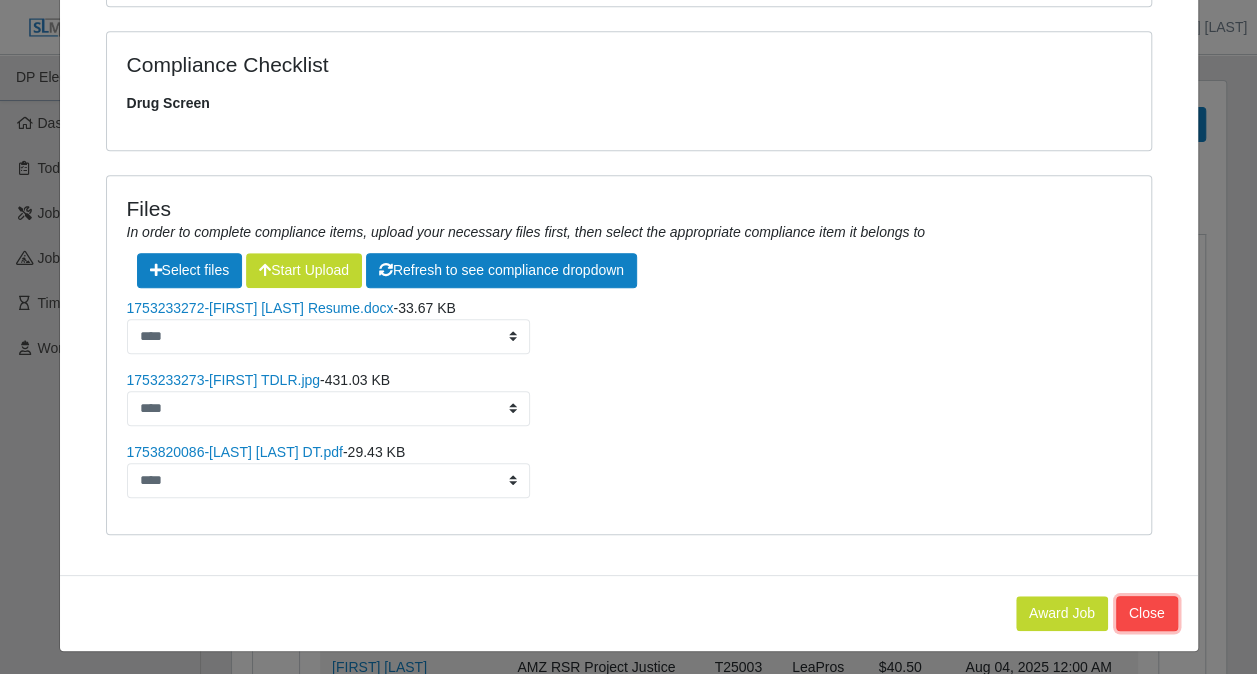 click on "Close" 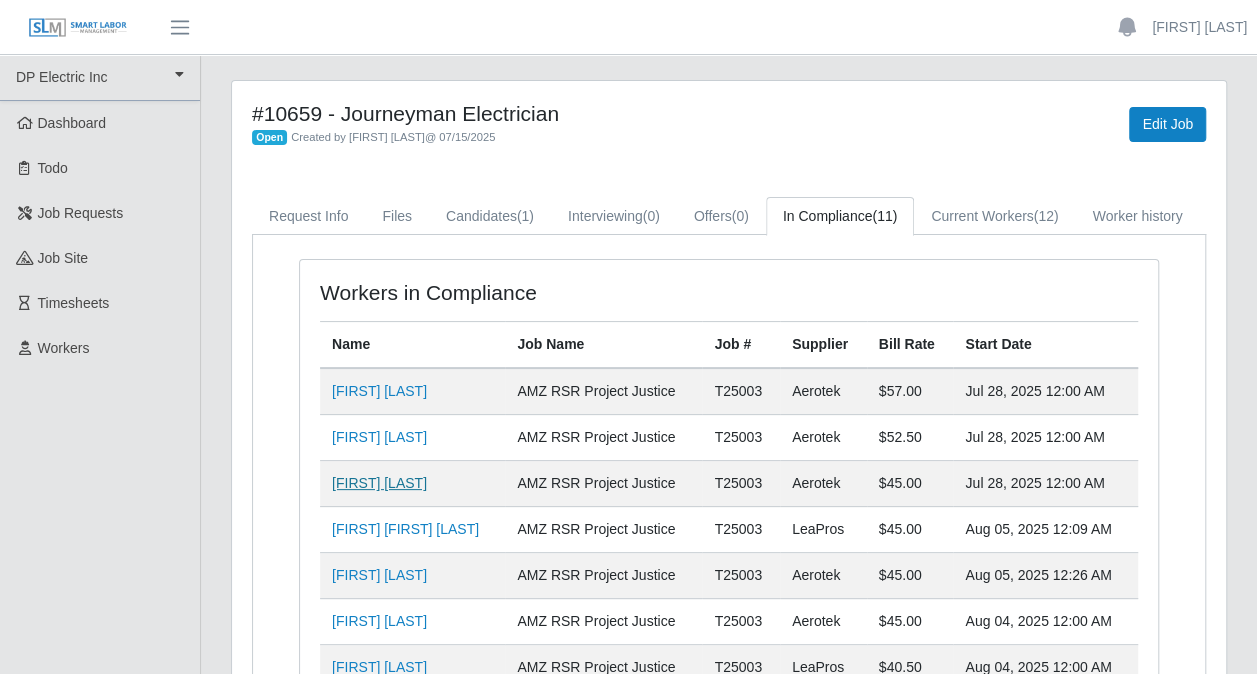 click on "[FIRST]    [LAST]" at bounding box center (379, 483) 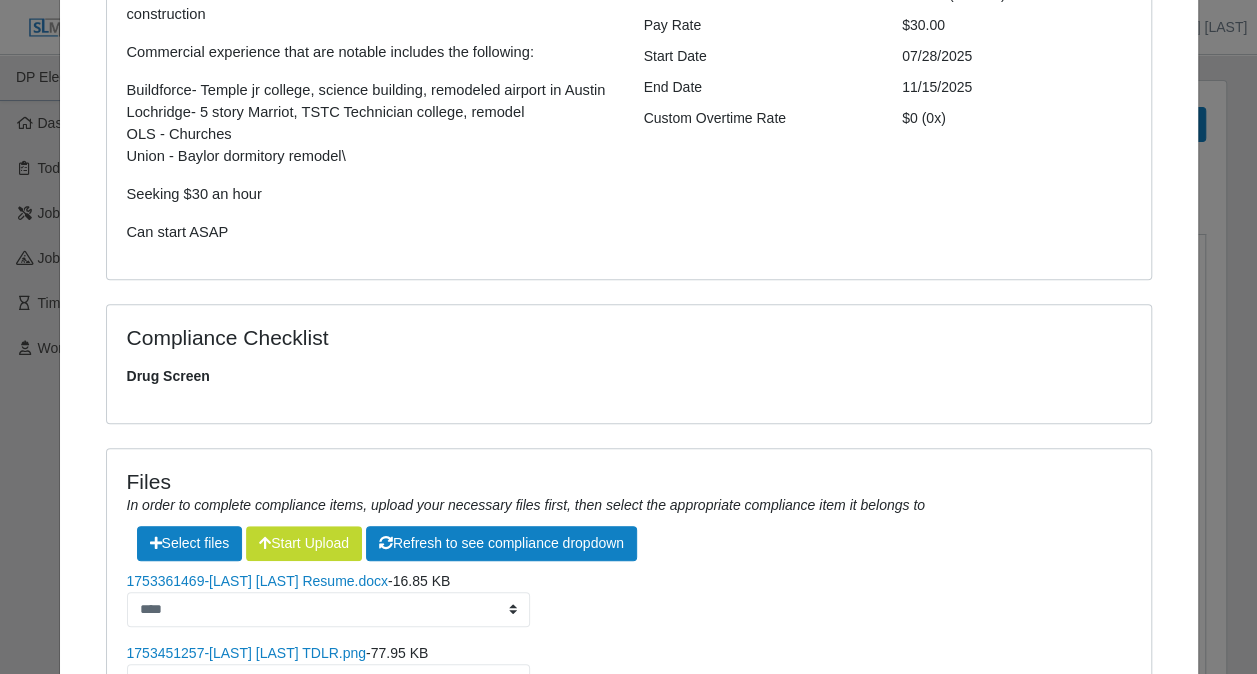 scroll, scrollTop: 595, scrollLeft: 0, axis: vertical 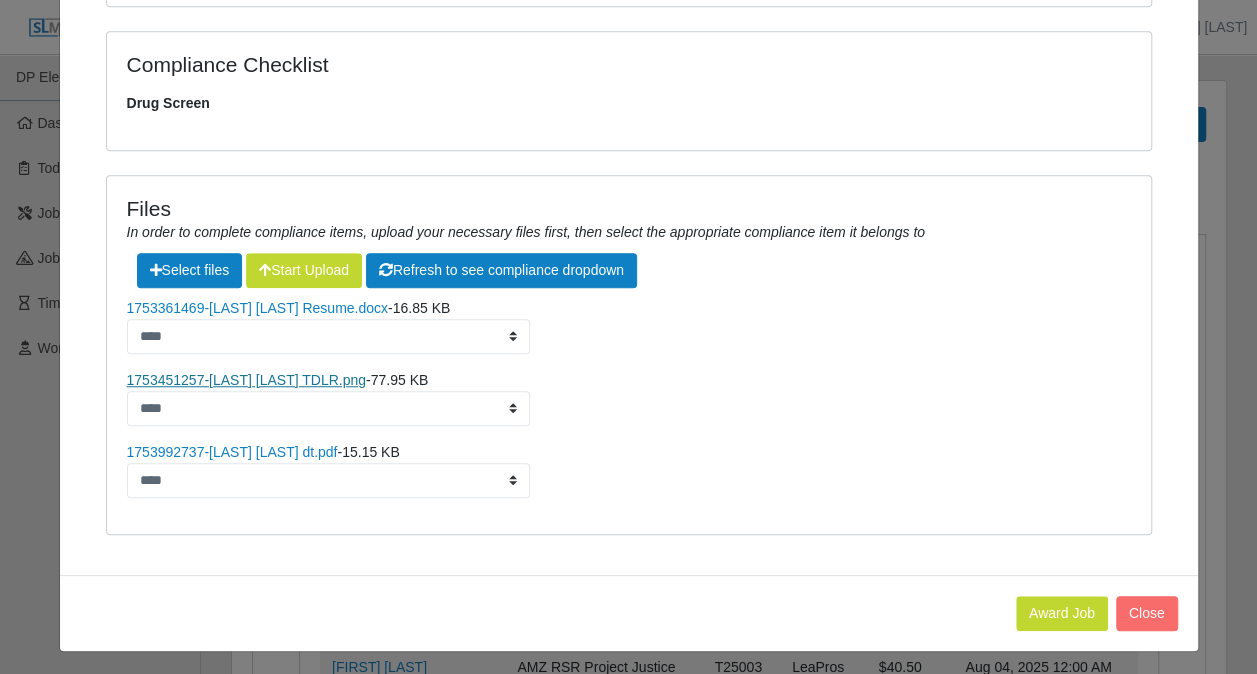 click on "1753451257-[LAST] [LAST] TDLR.png" at bounding box center [246, 380] 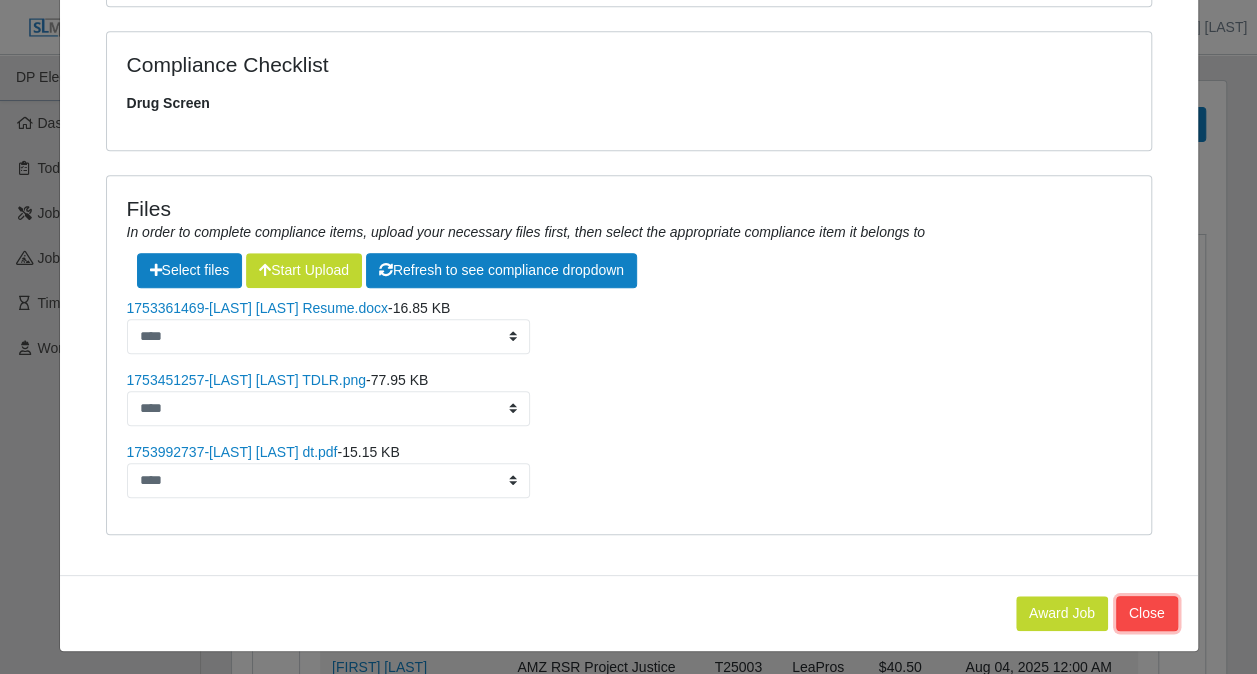 click on "Close" 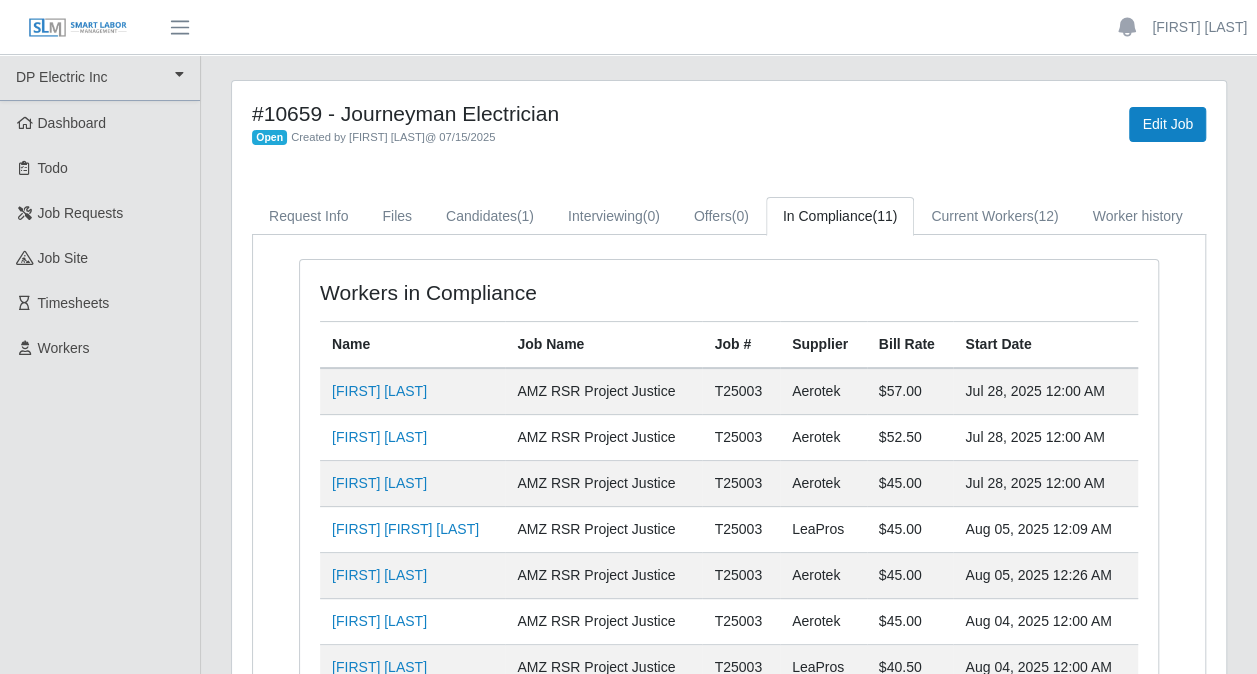 scroll, scrollTop: 100, scrollLeft: 0, axis: vertical 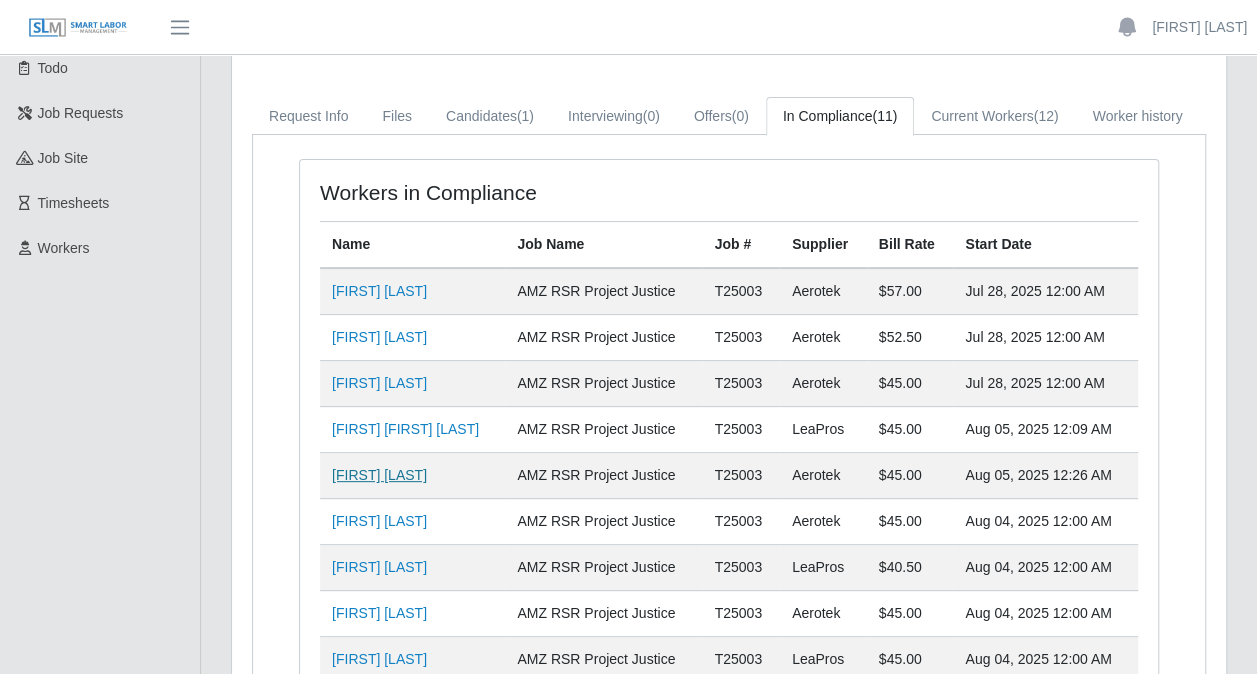 click on "[FIRST]    [LAST]" at bounding box center [379, 475] 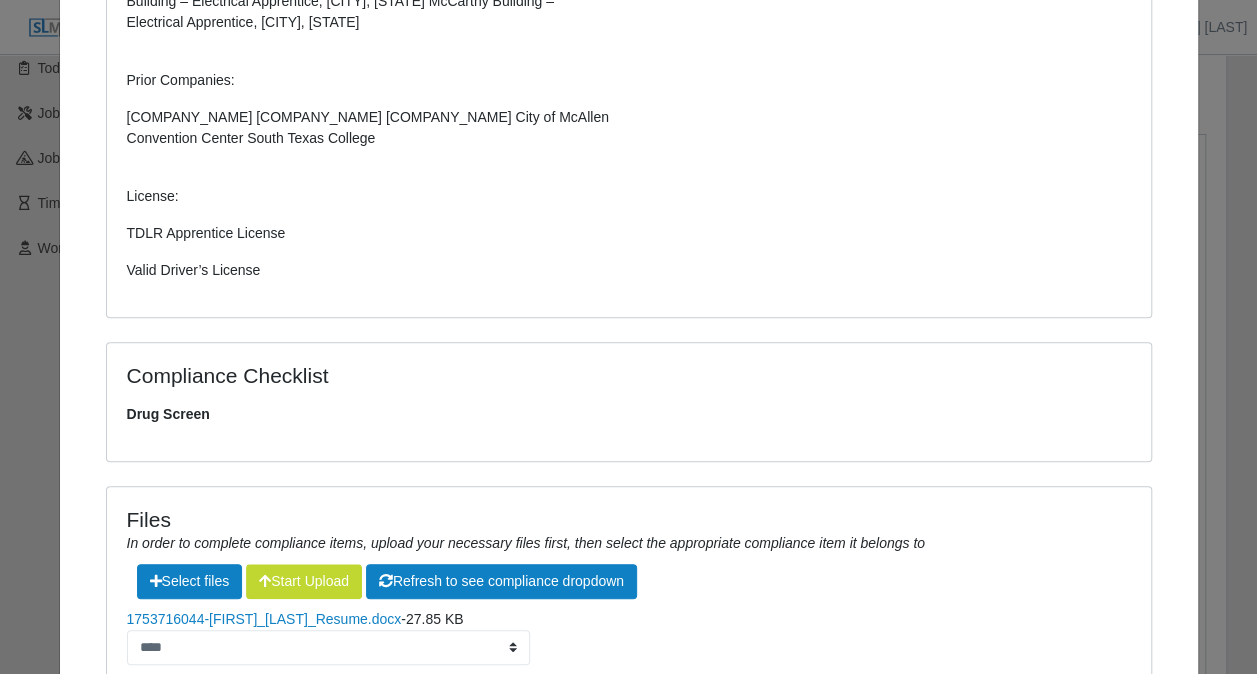 scroll, scrollTop: 1100, scrollLeft: 0, axis: vertical 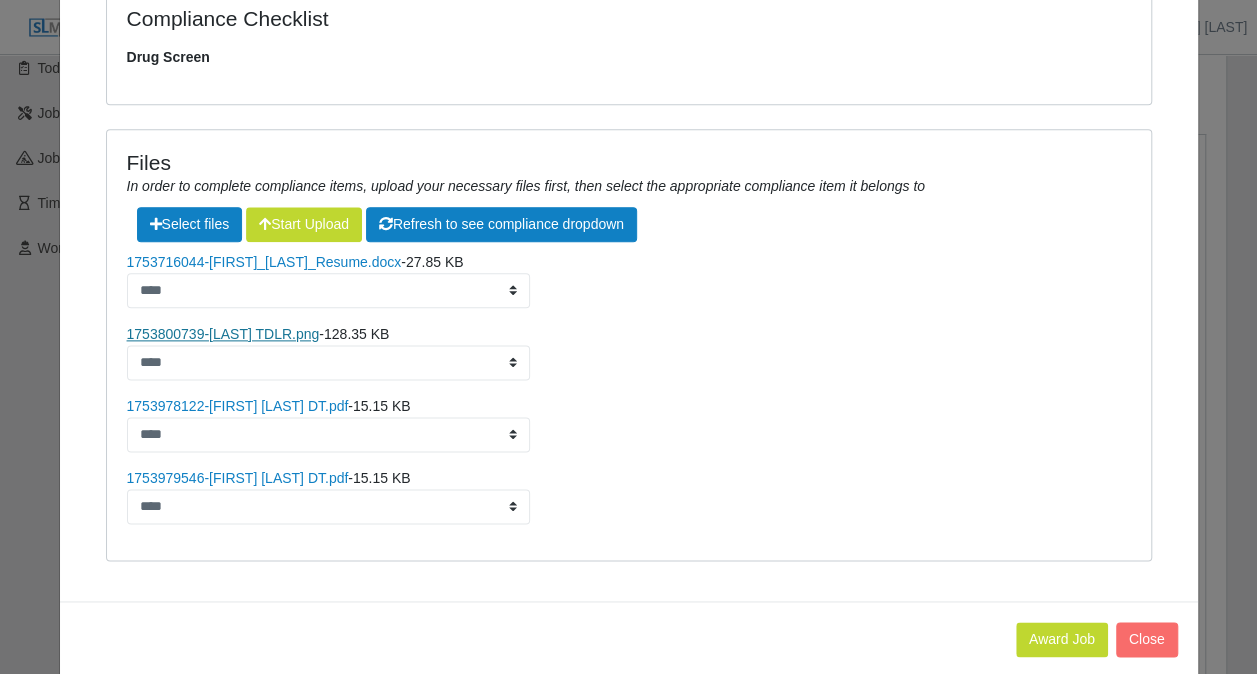 click on "1753800739-[LAST] TDLR.png" at bounding box center [223, 334] 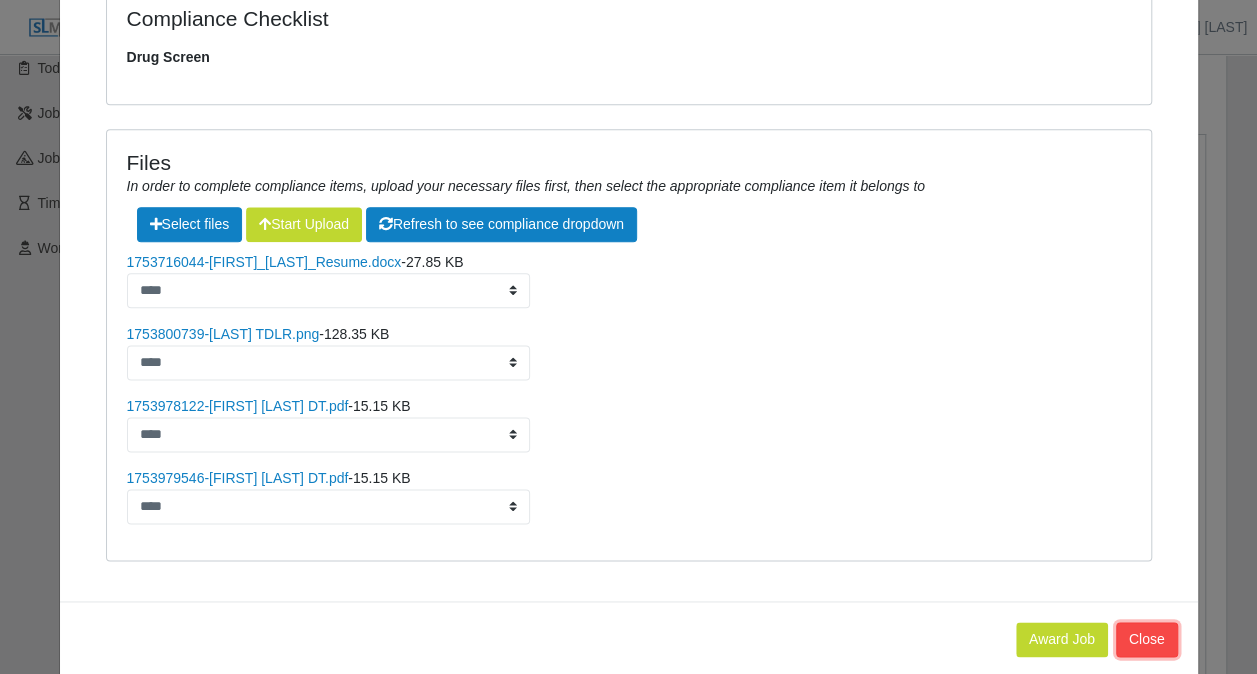 click on "Close" 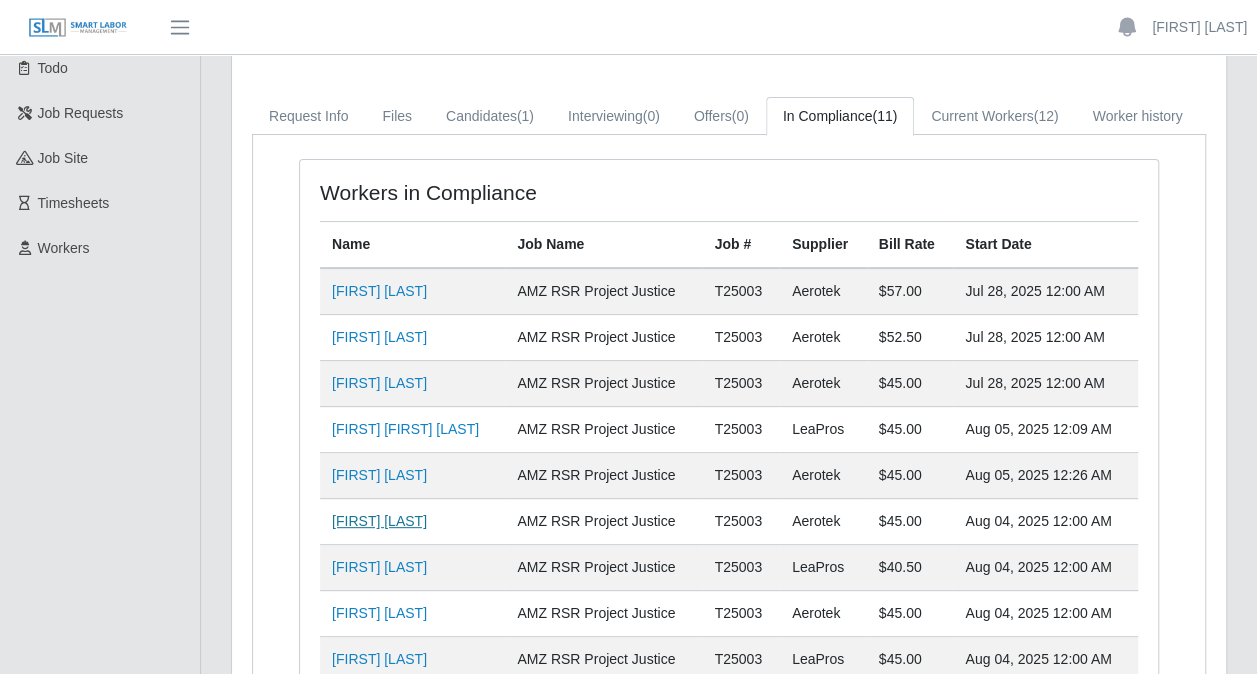 click on "[FIRST]    [LAST]" at bounding box center (379, 521) 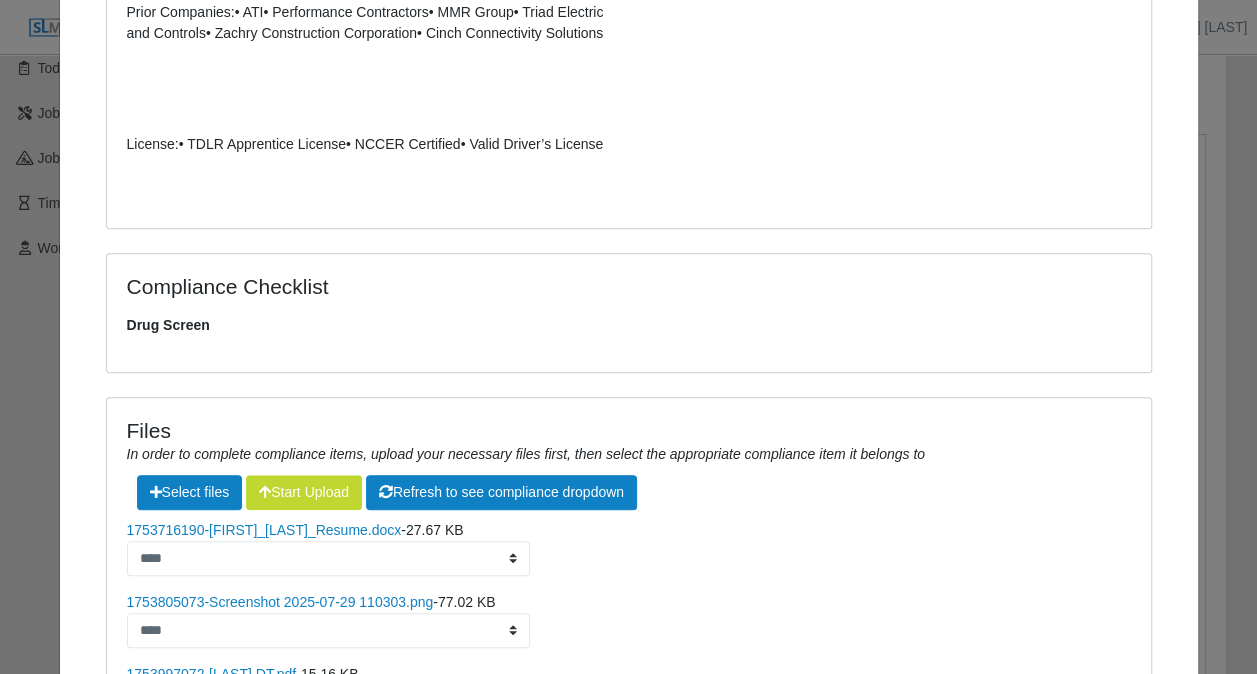 scroll, scrollTop: 922, scrollLeft: 0, axis: vertical 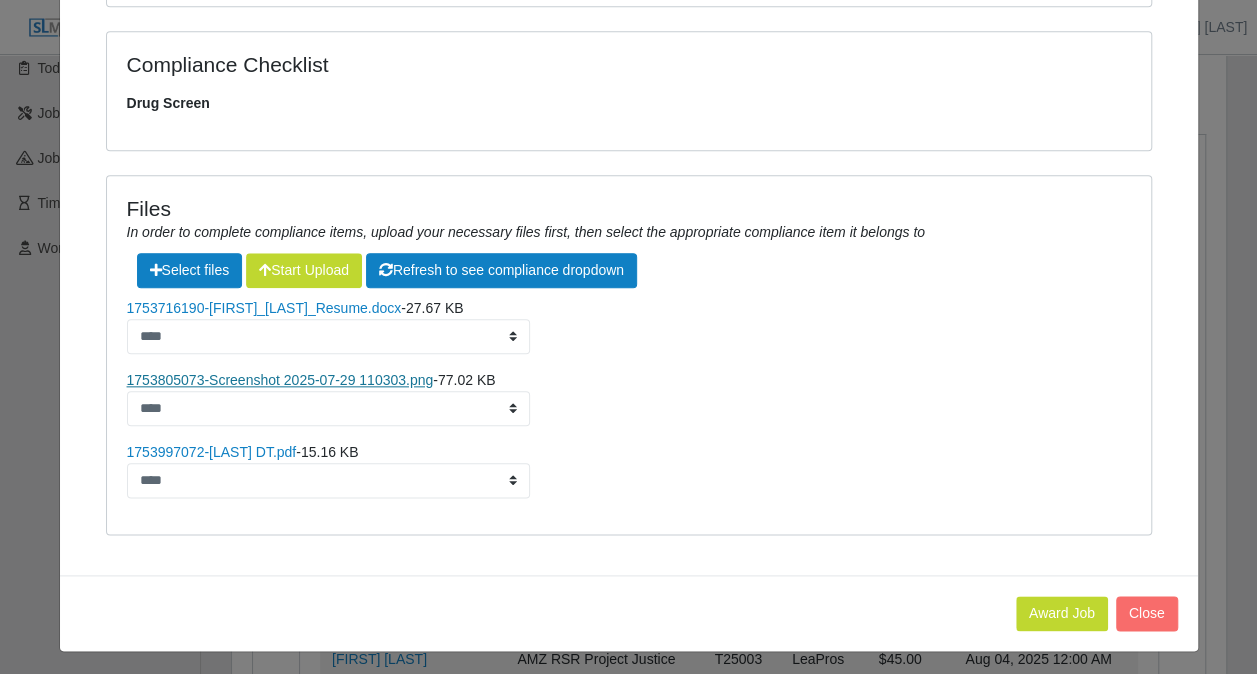 click on "1753805073-Screenshot 2025-07-29 110303.png" at bounding box center (280, 380) 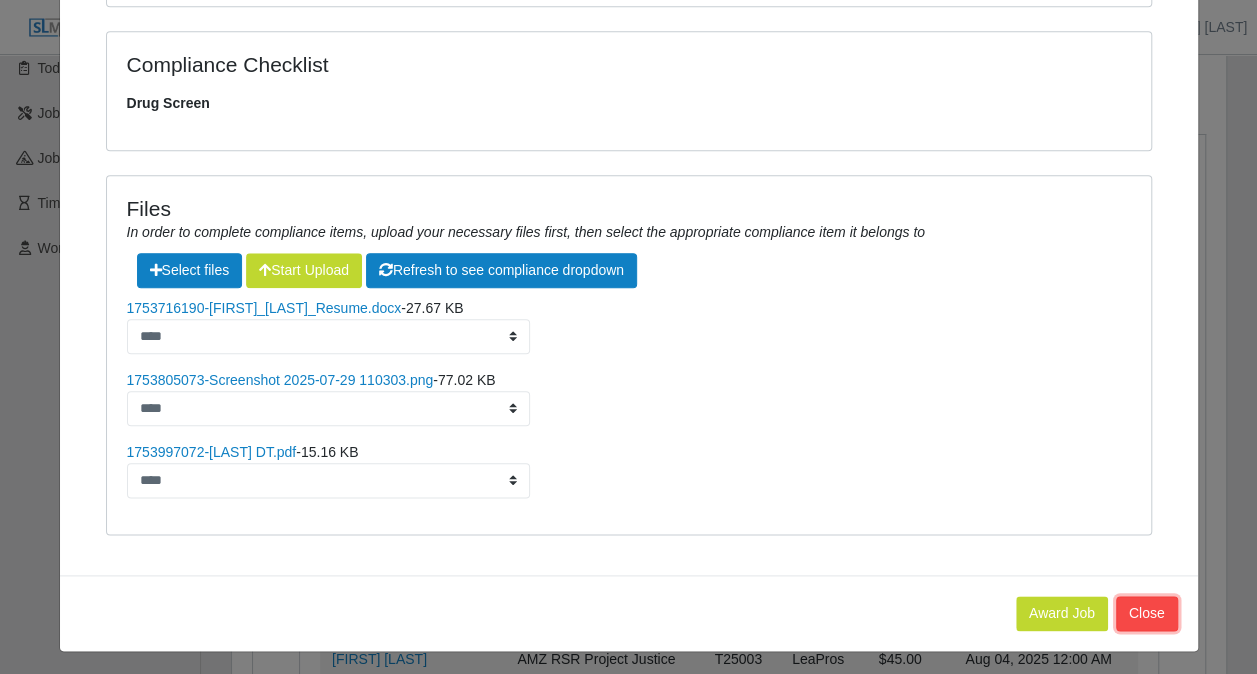 click on "Close" 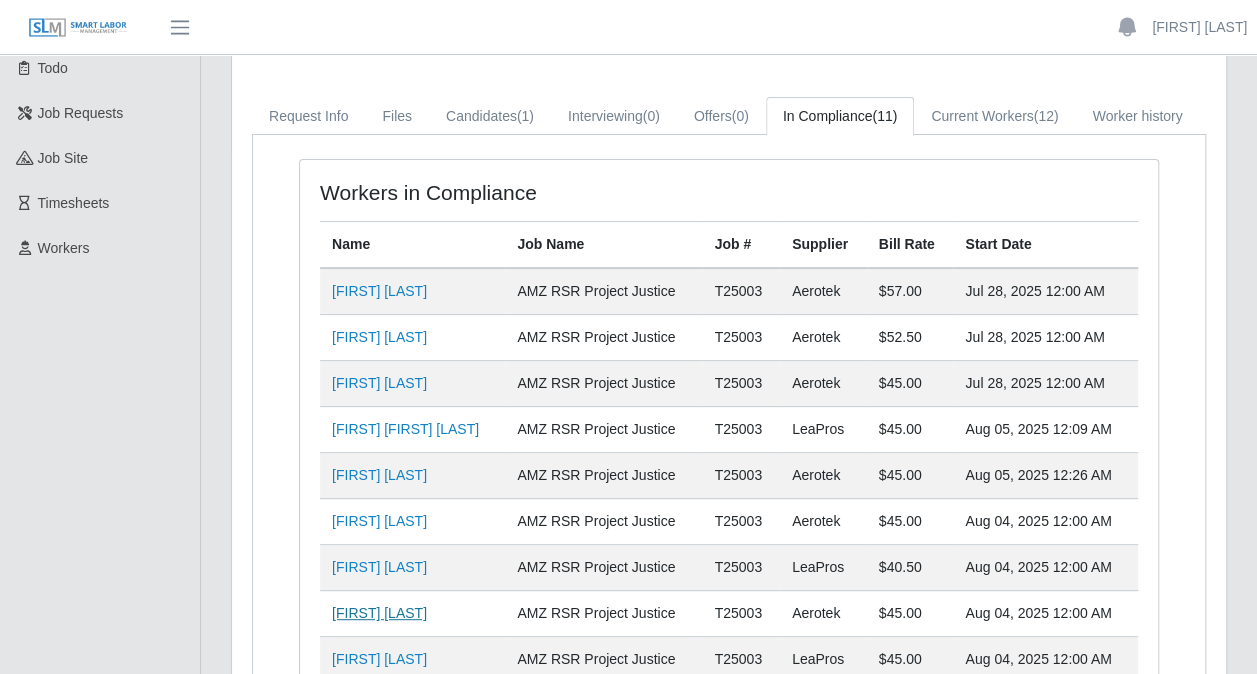 click on "[FIRST]    [LAST]" at bounding box center (379, 613) 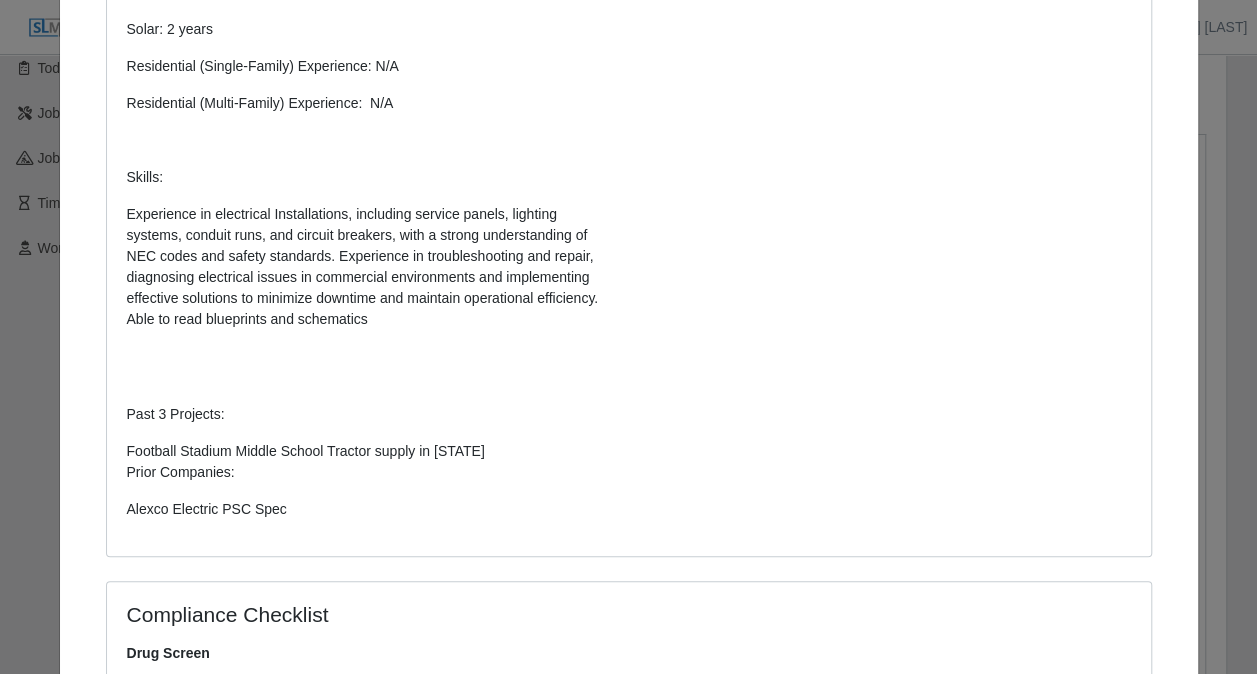 scroll, scrollTop: 1000, scrollLeft: 0, axis: vertical 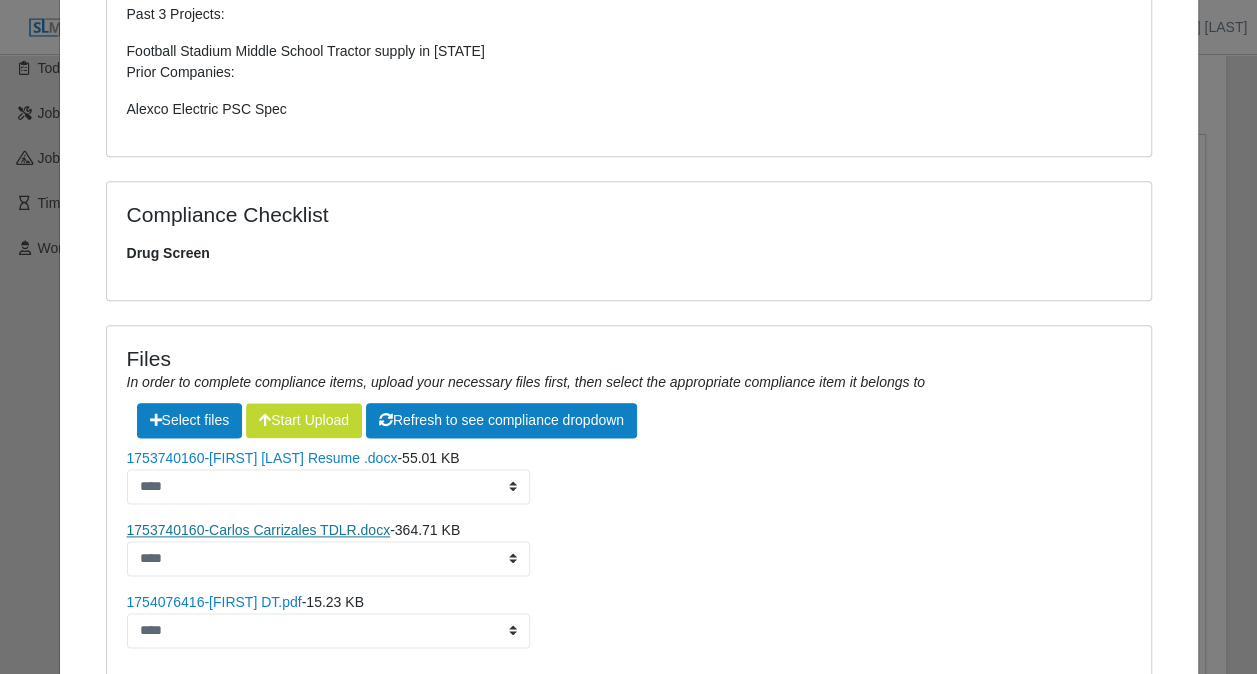 click on "1753740160-Carlos Carrizales TDLR.docx" at bounding box center (259, 530) 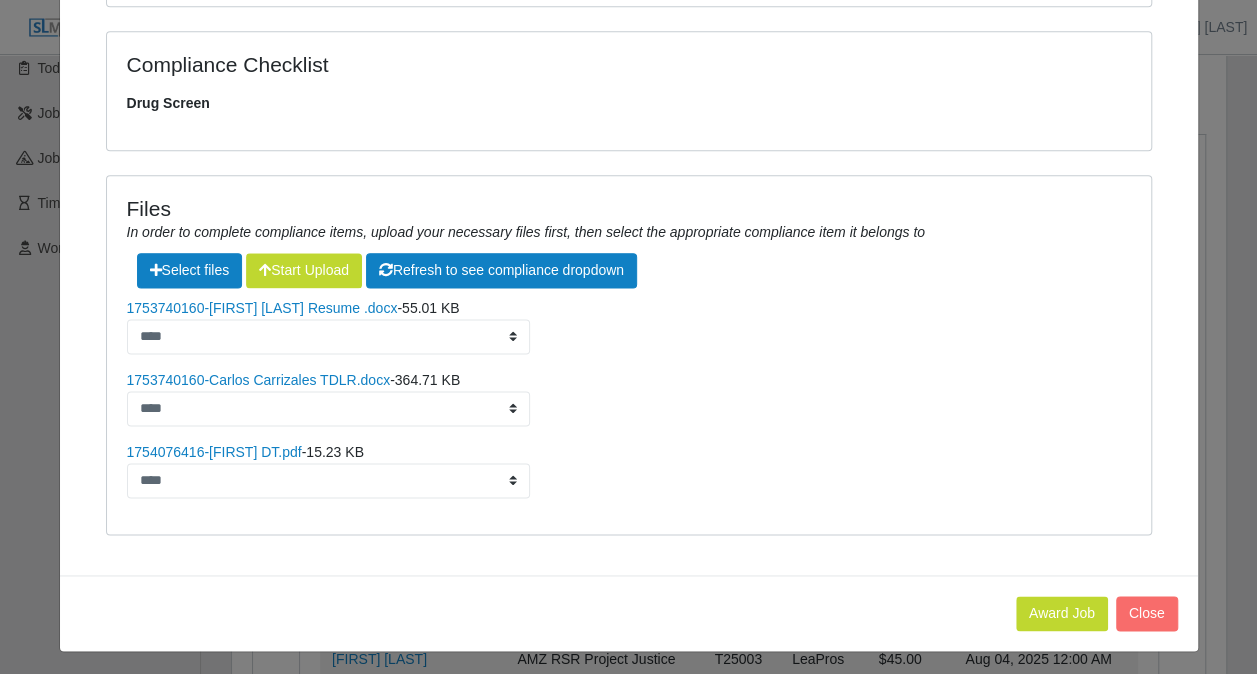 scroll, scrollTop: 1150, scrollLeft: 0, axis: vertical 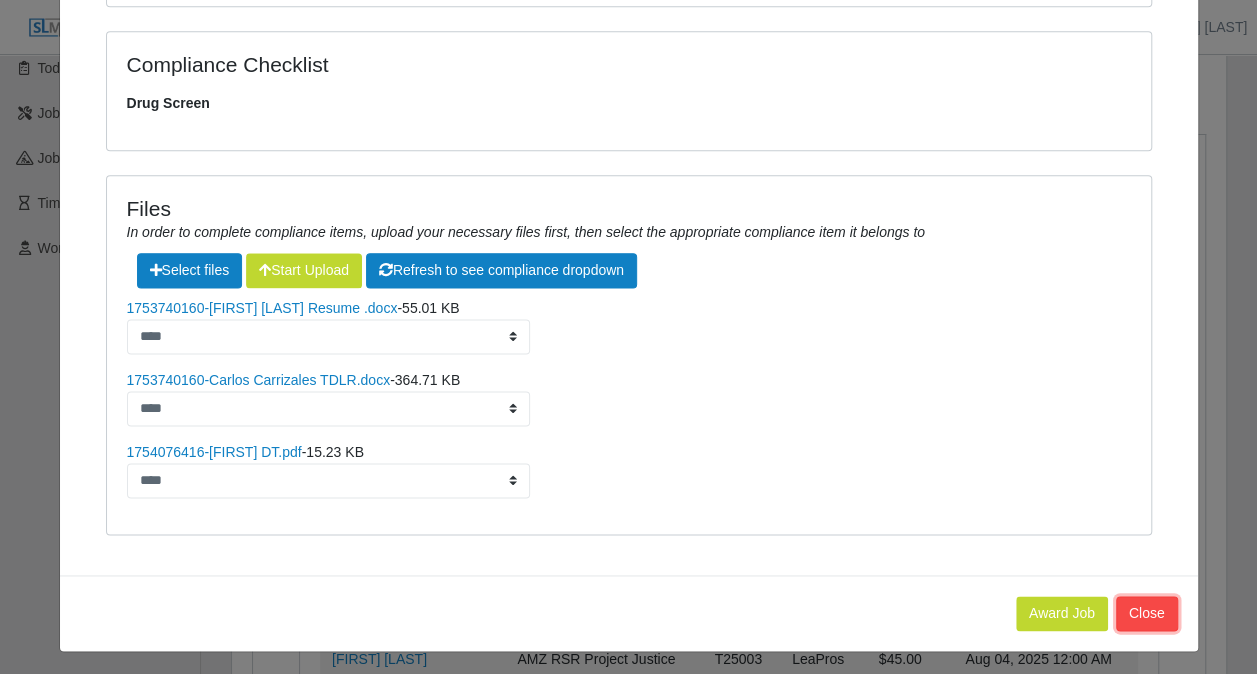 click on "Close" 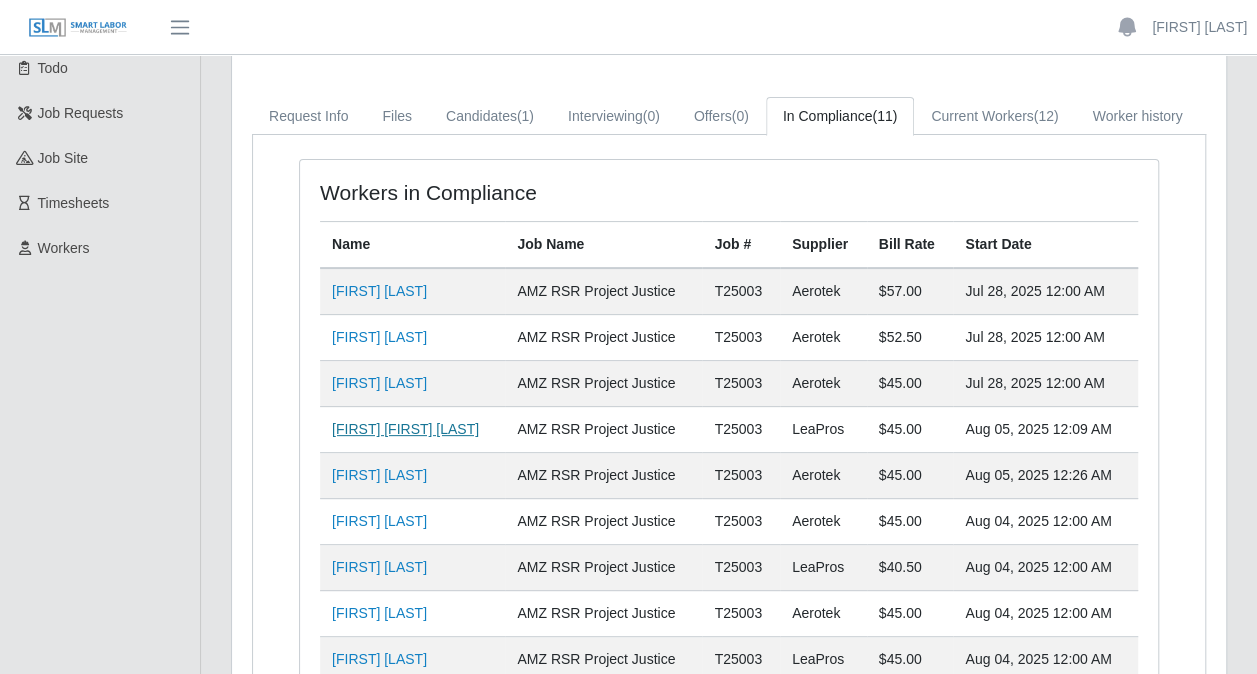 click on "[FIRST]  [FIRST] [LAST]" at bounding box center [405, 429] 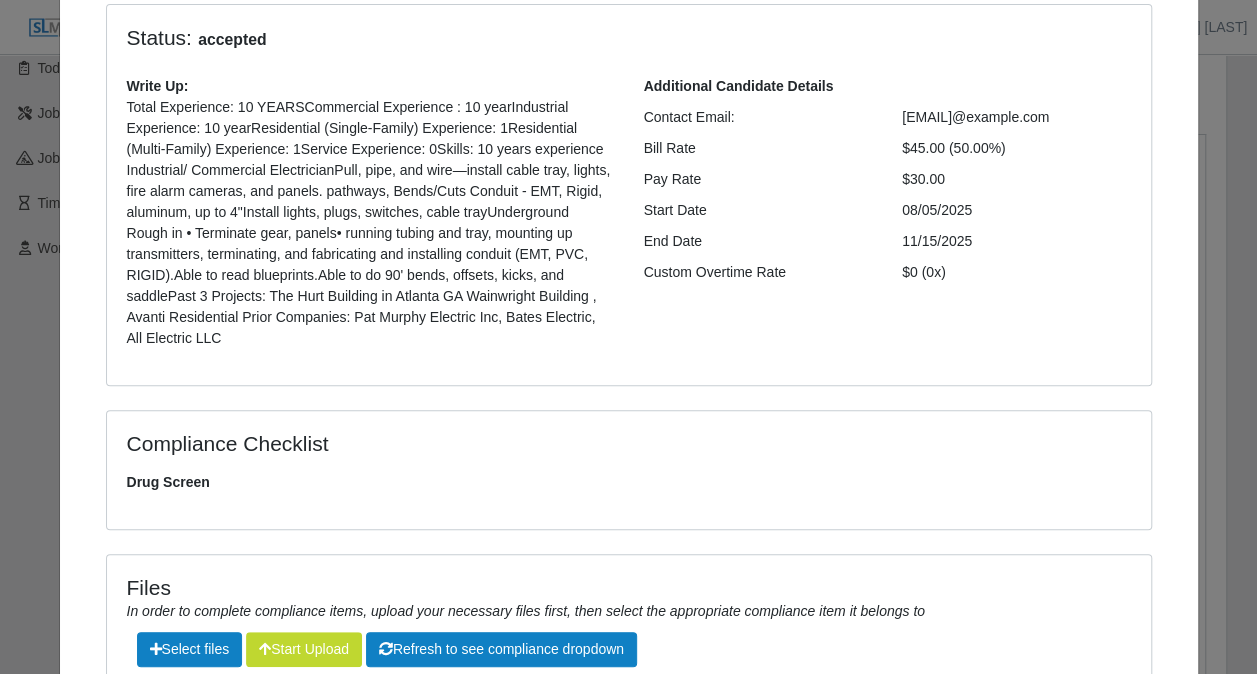 scroll, scrollTop: 454, scrollLeft: 0, axis: vertical 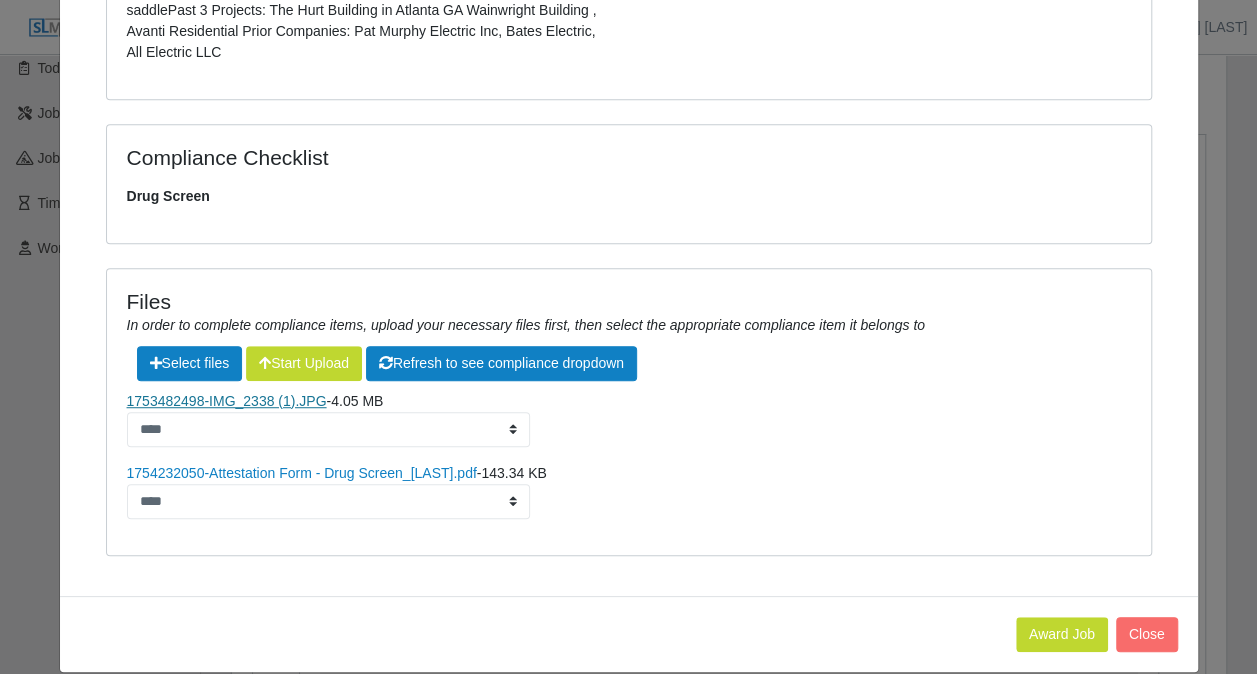 click on "1753482498-IMG_2338 (1).JPG" at bounding box center (227, 401) 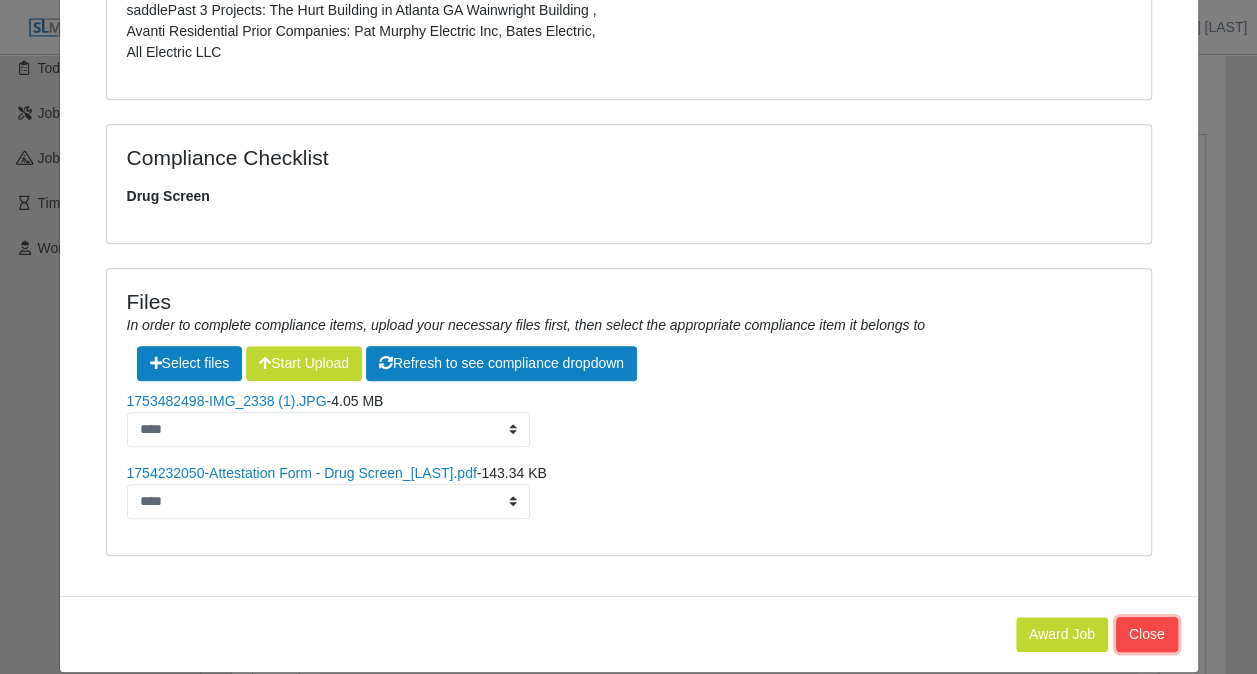 click on "Close" 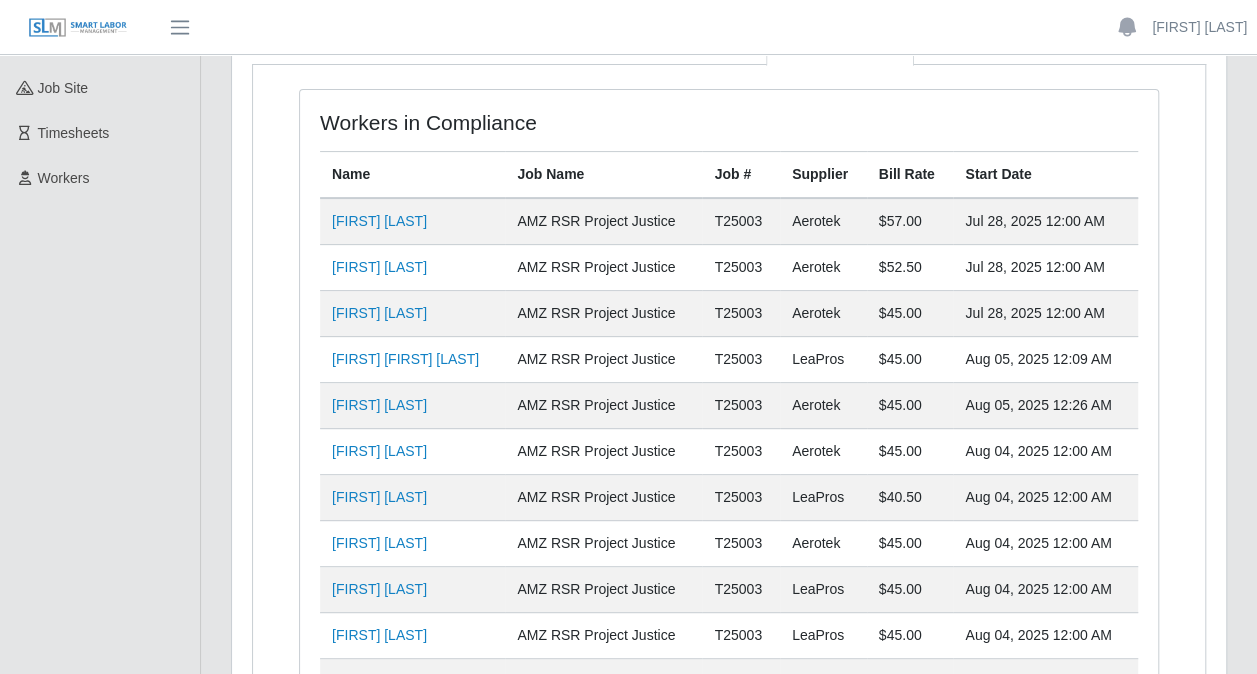 scroll, scrollTop: 200, scrollLeft: 0, axis: vertical 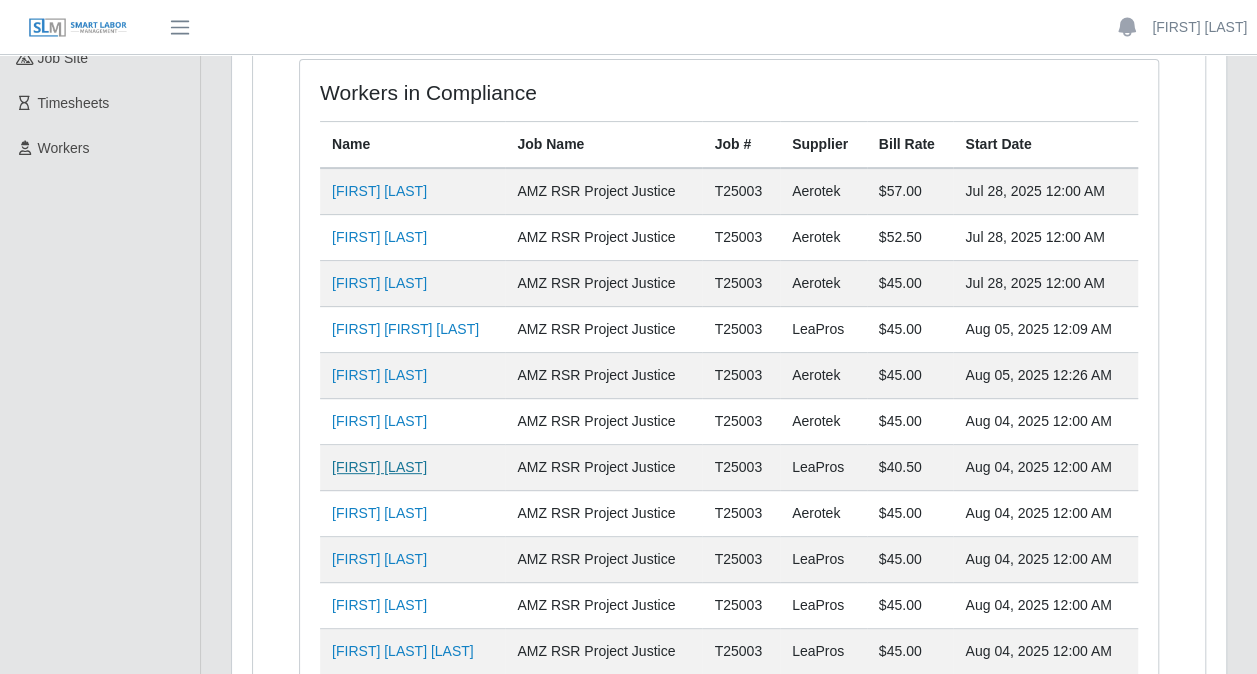 click on "[FIRST]    [LAST]" at bounding box center [379, 467] 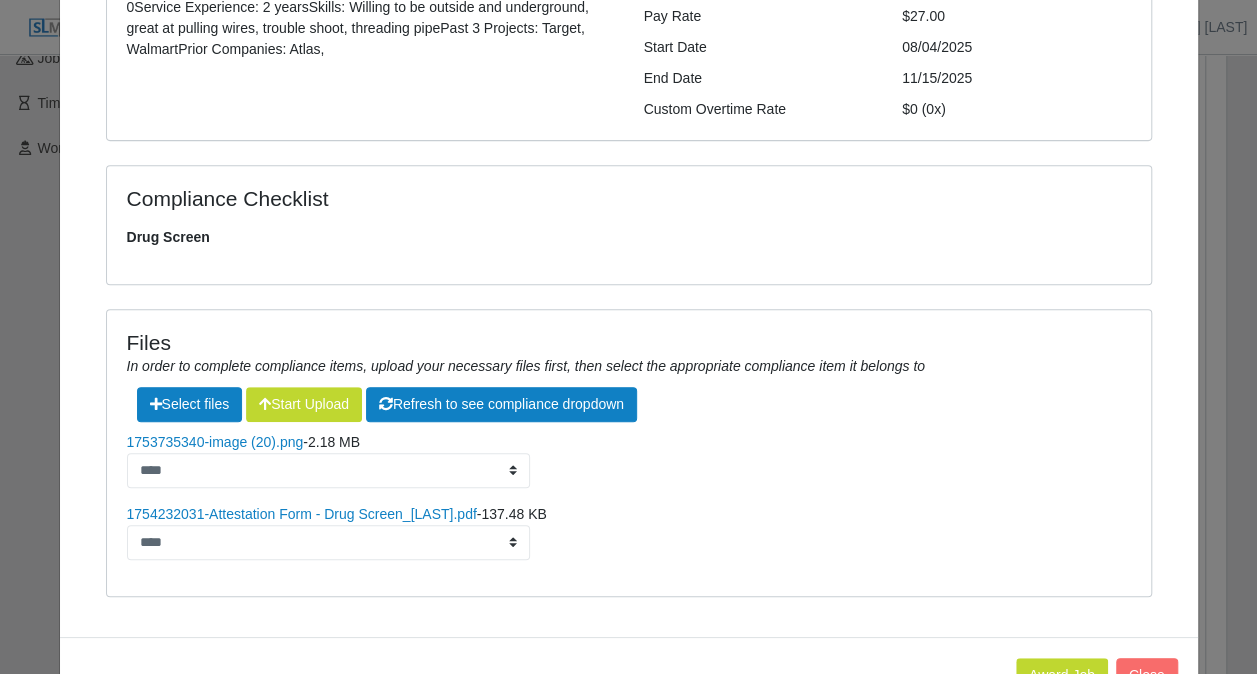 scroll, scrollTop: 393, scrollLeft: 0, axis: vertical 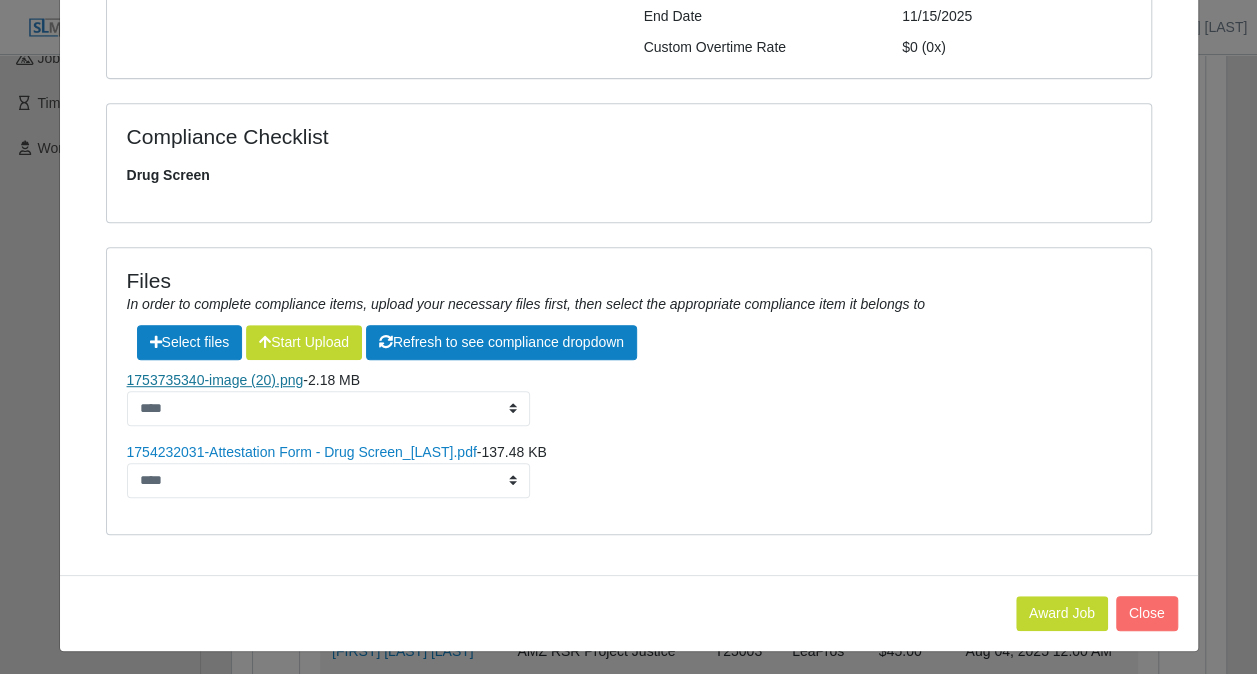 click on "1753735340-image (20).png" at bounding box center [215, 380] 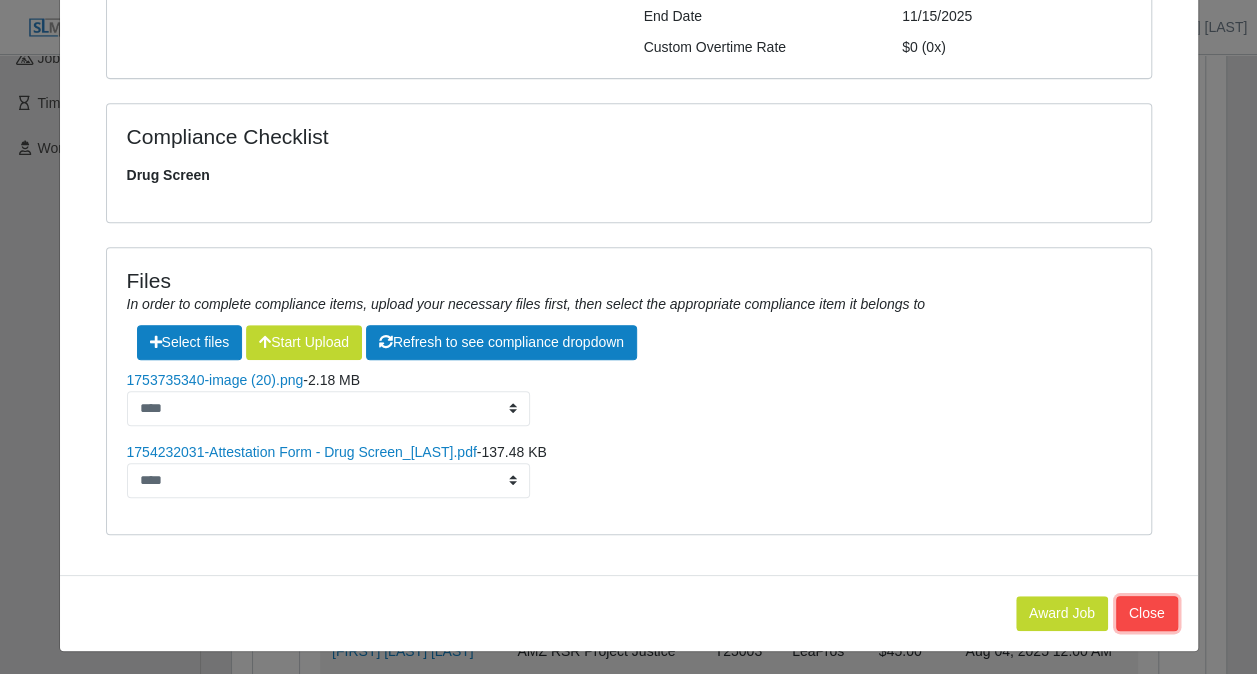 click on "Close" 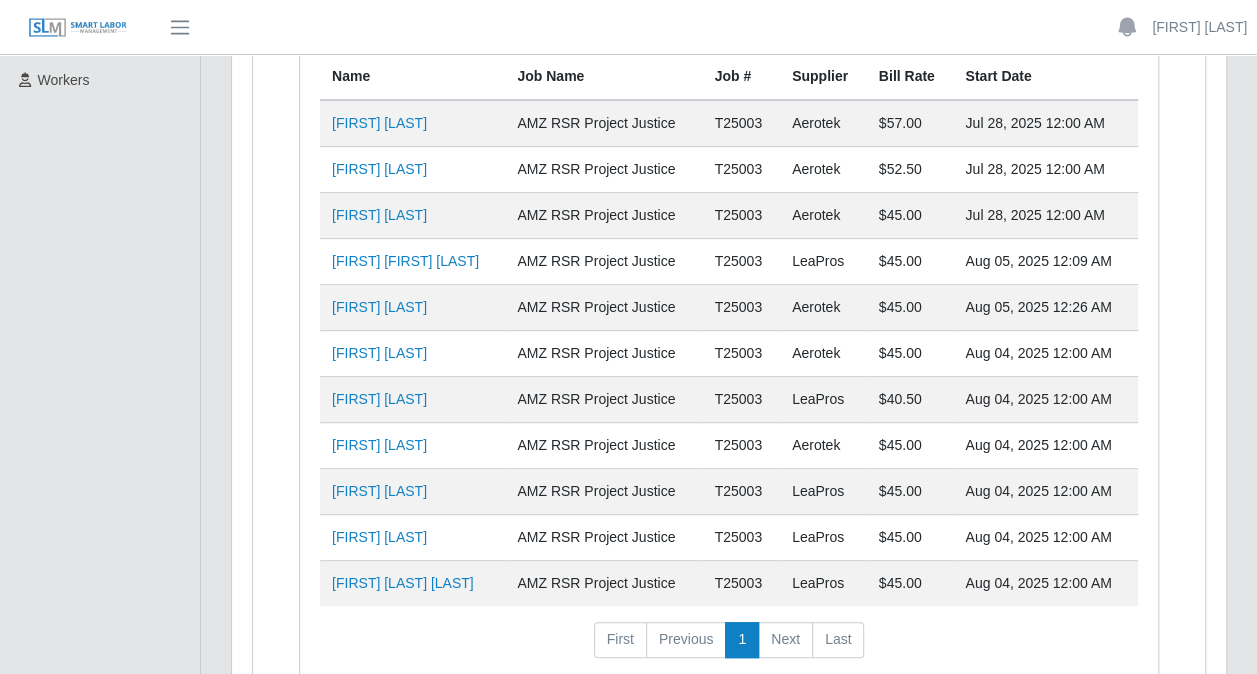 scroll, scrollTop: 300, scrollLeft: 0, axis: vertical 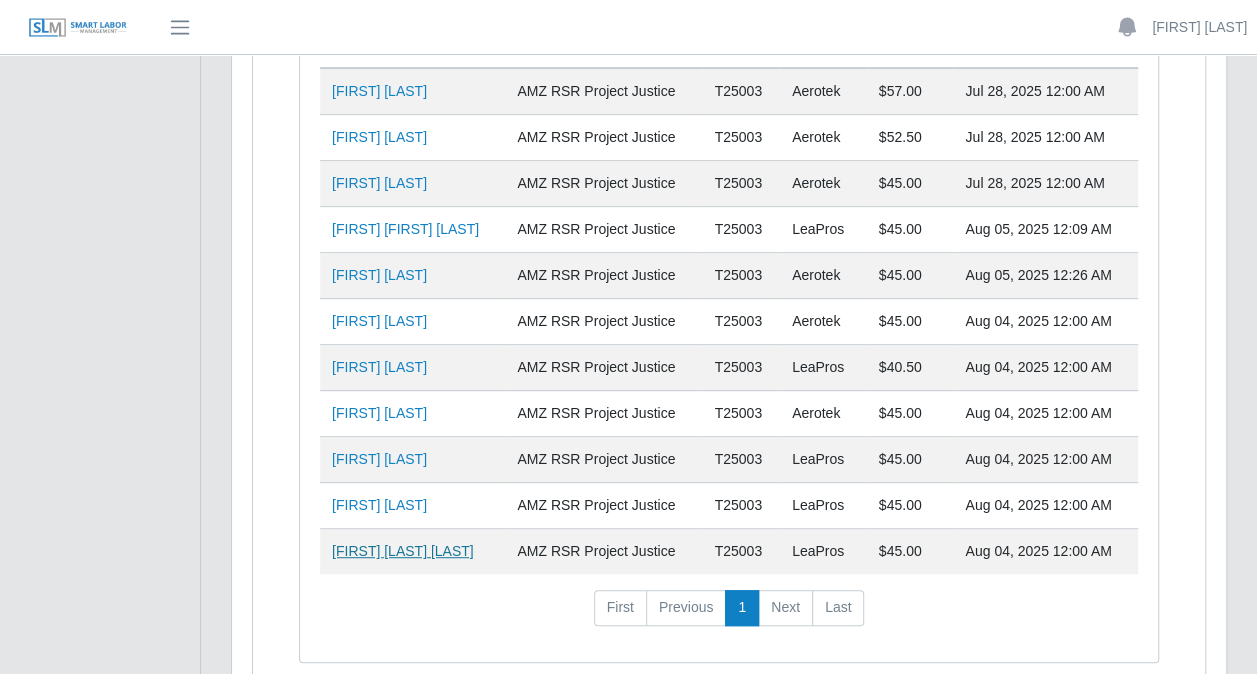 click on "[FIRST]    [LAST] [LAST]" at bounding box center [403, 551] 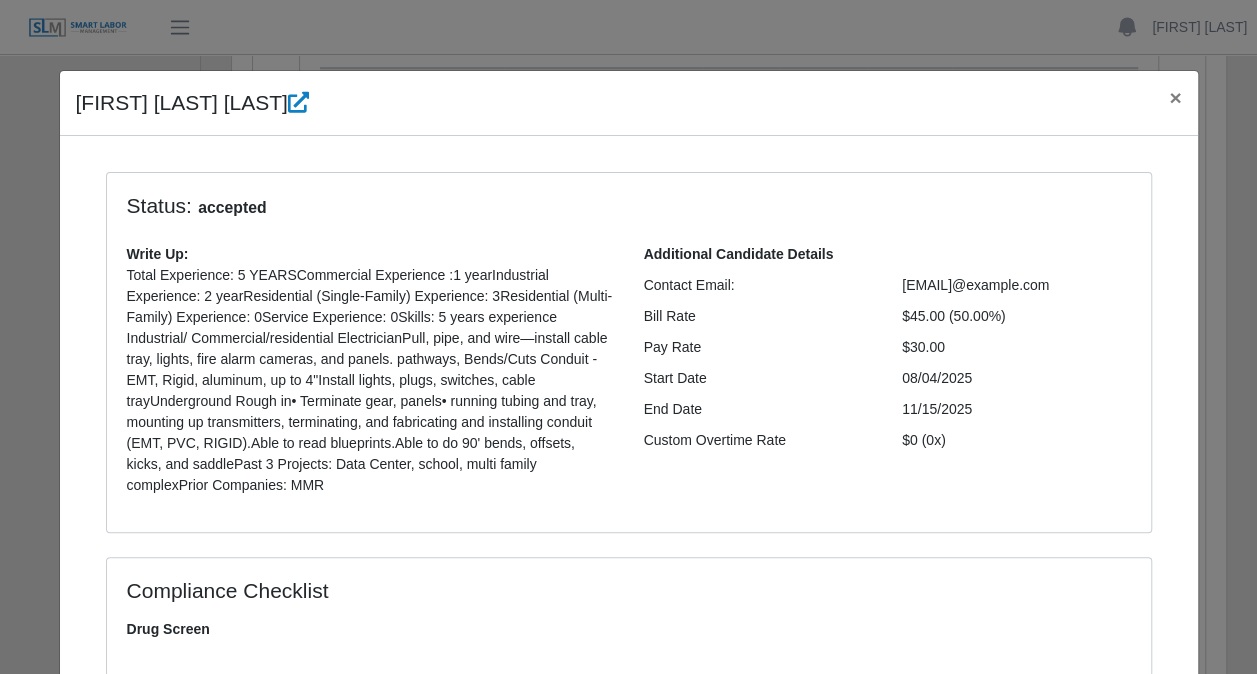 scroll, scrollTop: 433, scrollLeft: 0, axis: vertical 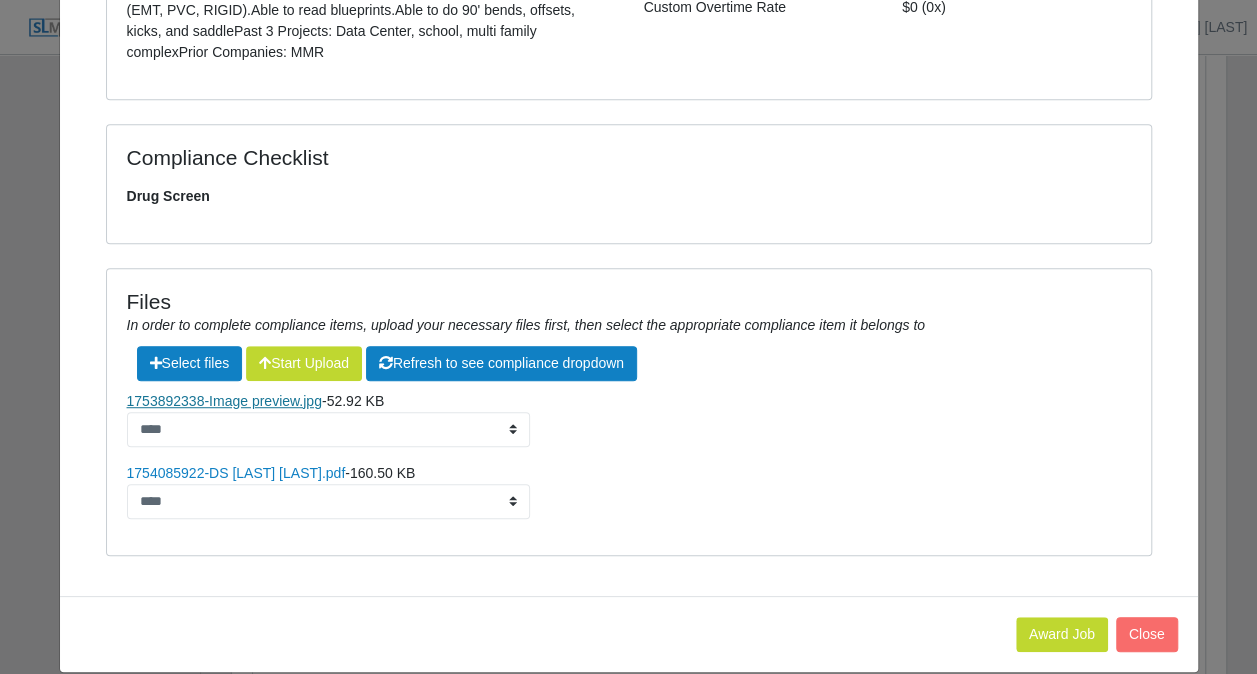 click on "1753892338-Image preview.jpg" at bounding box center (224, 401) 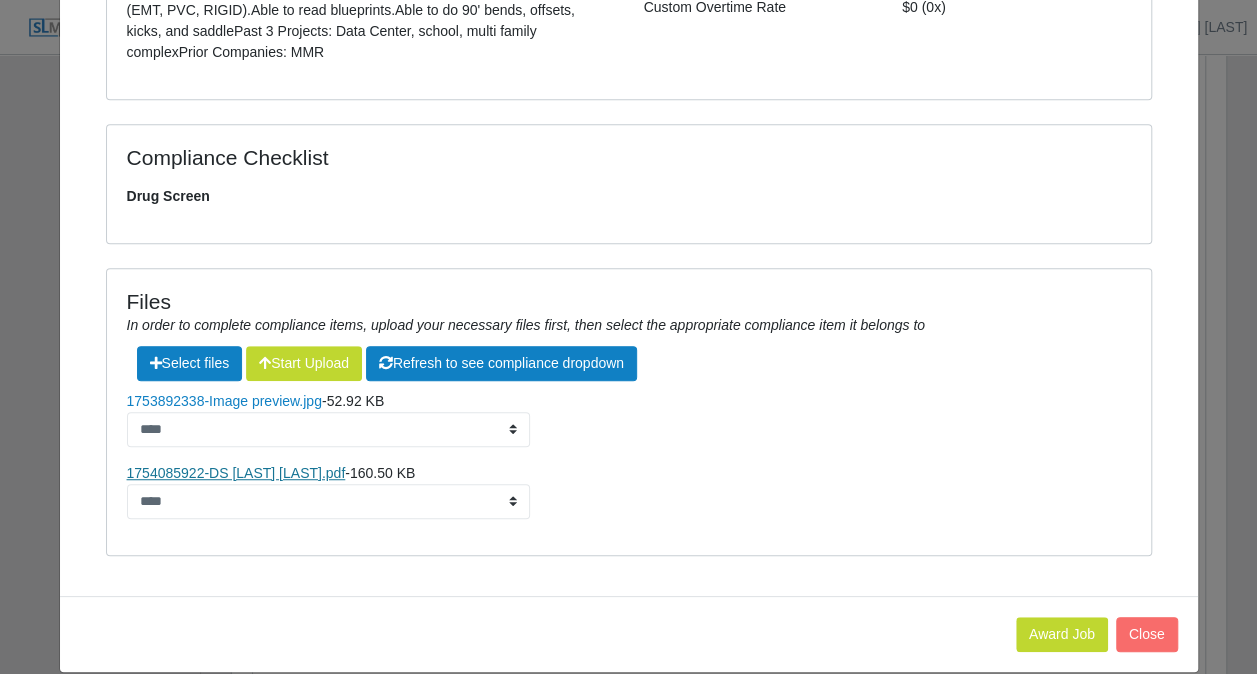 click on "1754085922-DS [LAST] [LAST].pdf" at bounding box center (236, 473) 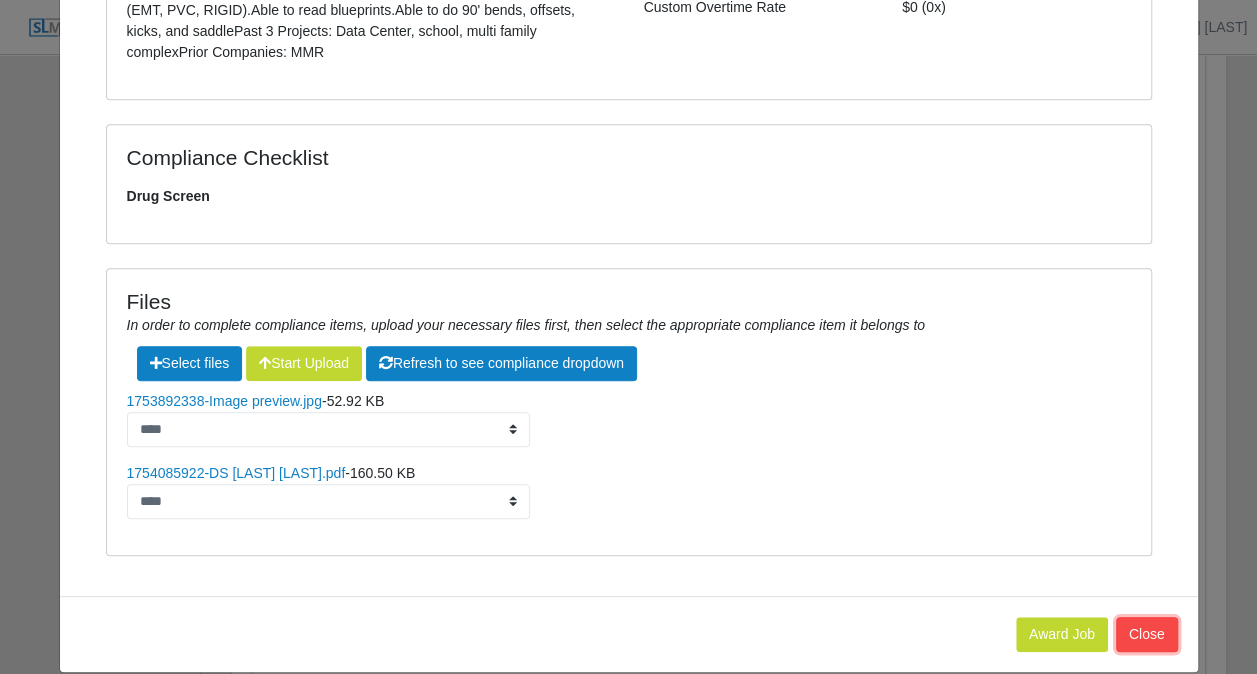 click on "Close" 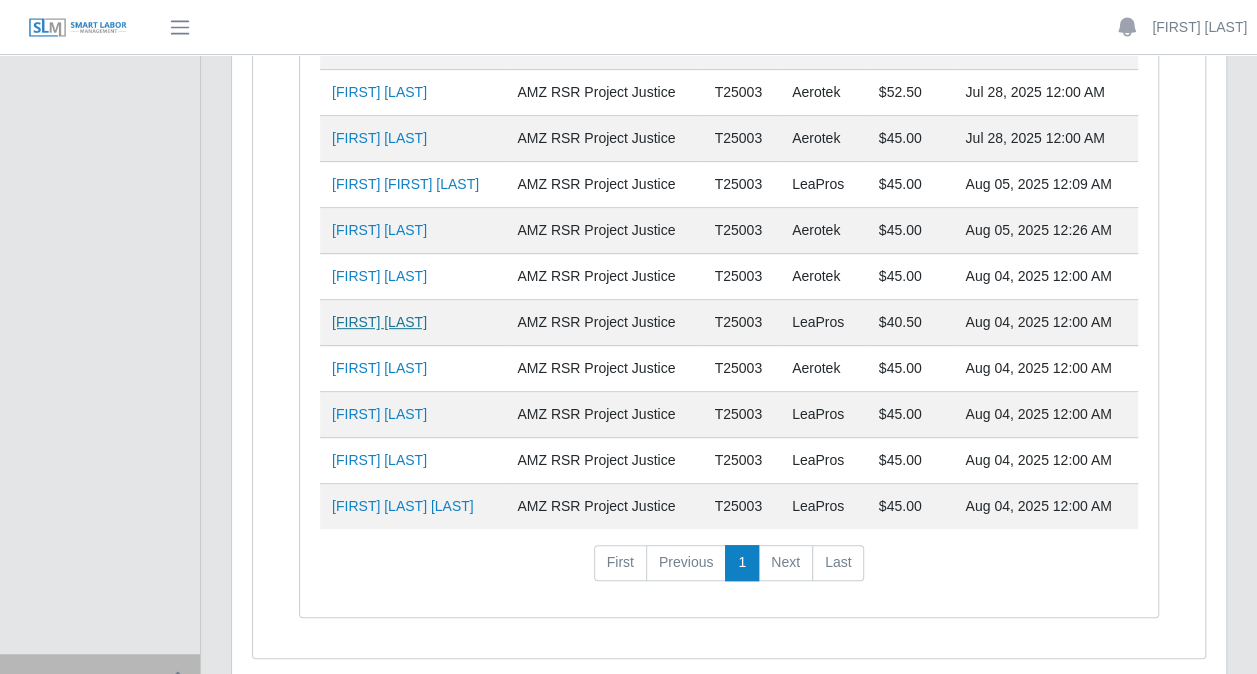 scroll, scrollTop: 300, scrollLeft: 0, axis: vertical 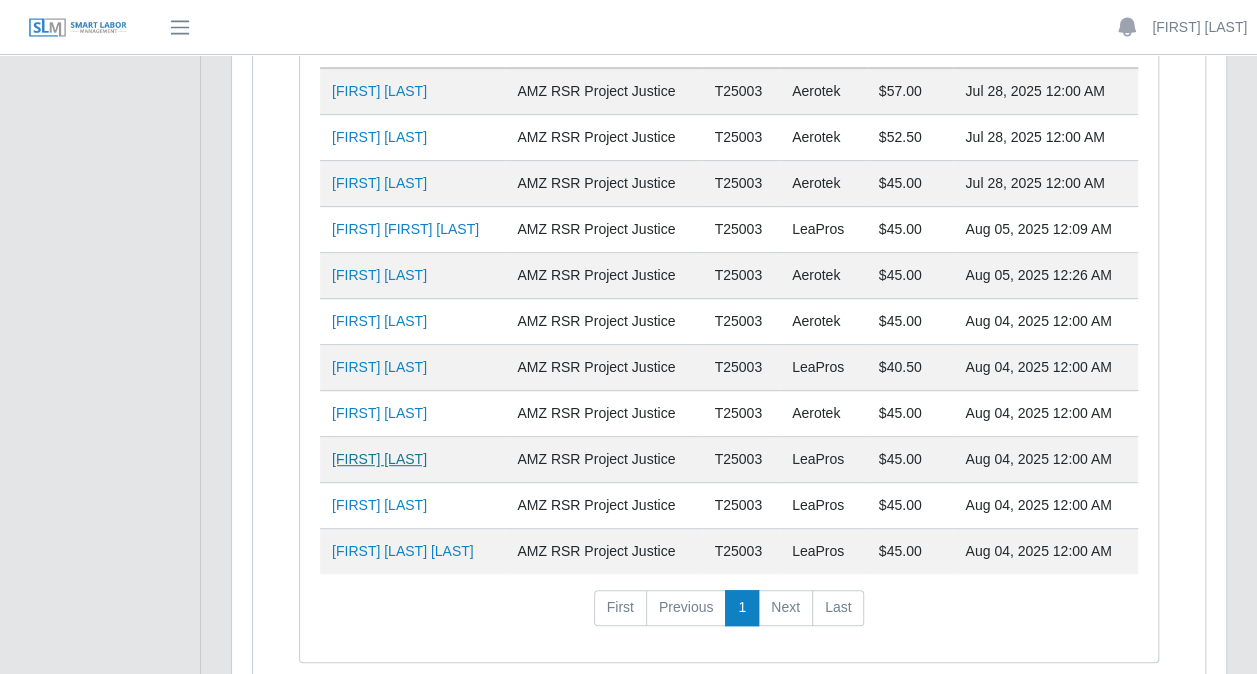 click on "[FIRST]    [LAST]" at bounding box center (379, 459) 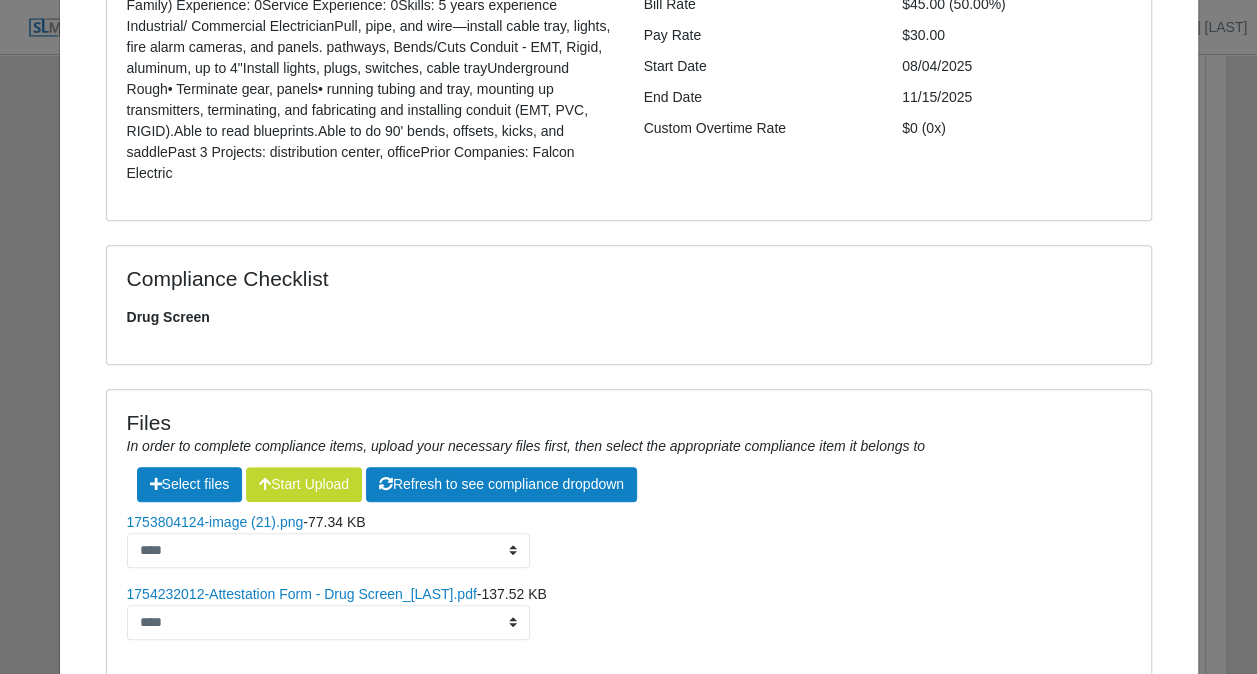 scroll, scrollTop: 433, scrollLeft: 0, axis: vertical 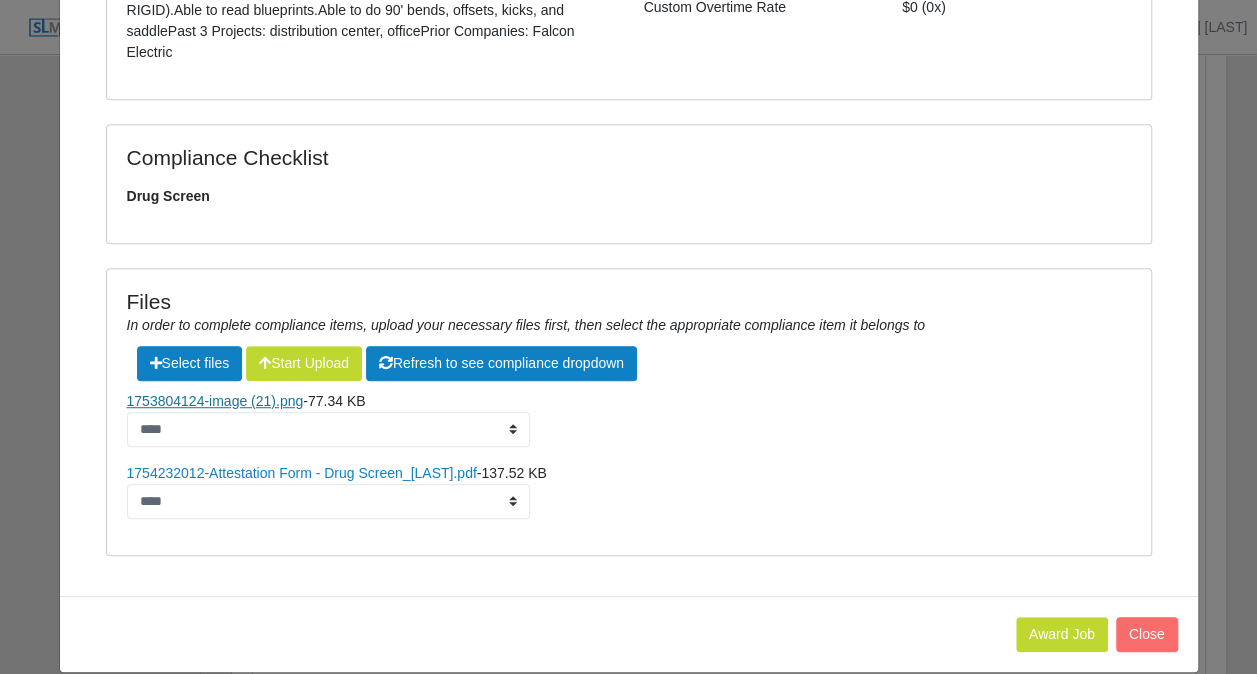 click on "1753804124-image (21).png" at bounding box center [215, 401] 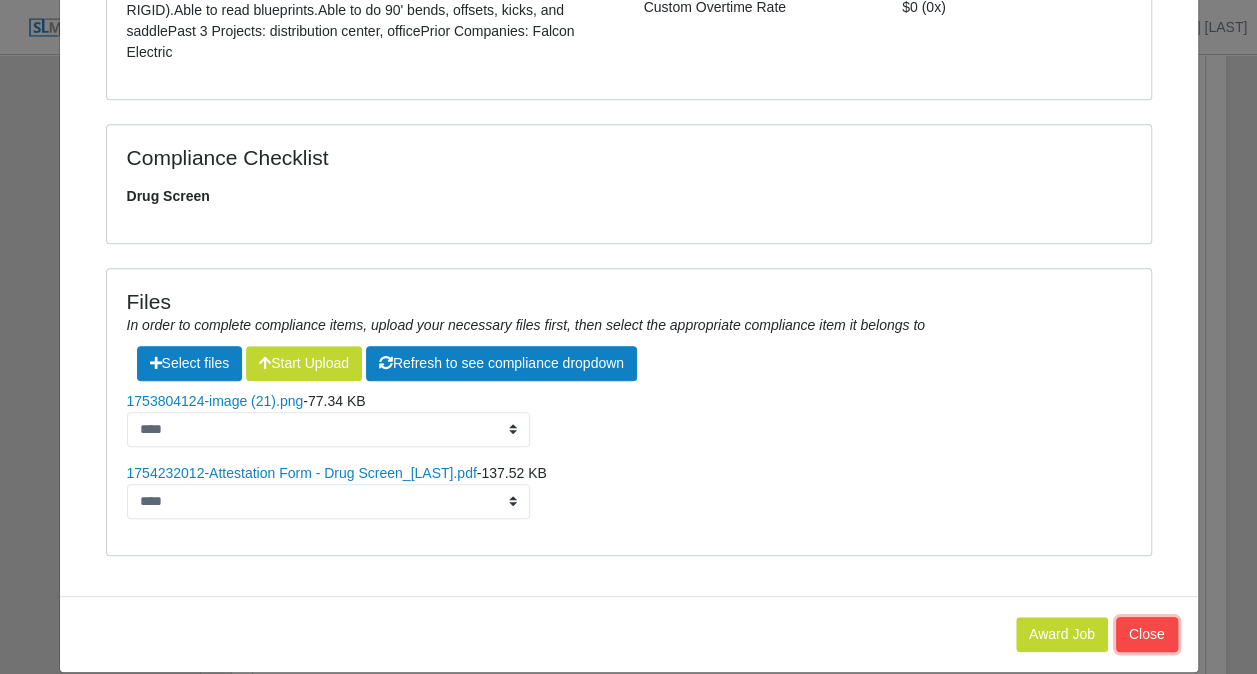 click on "Close" 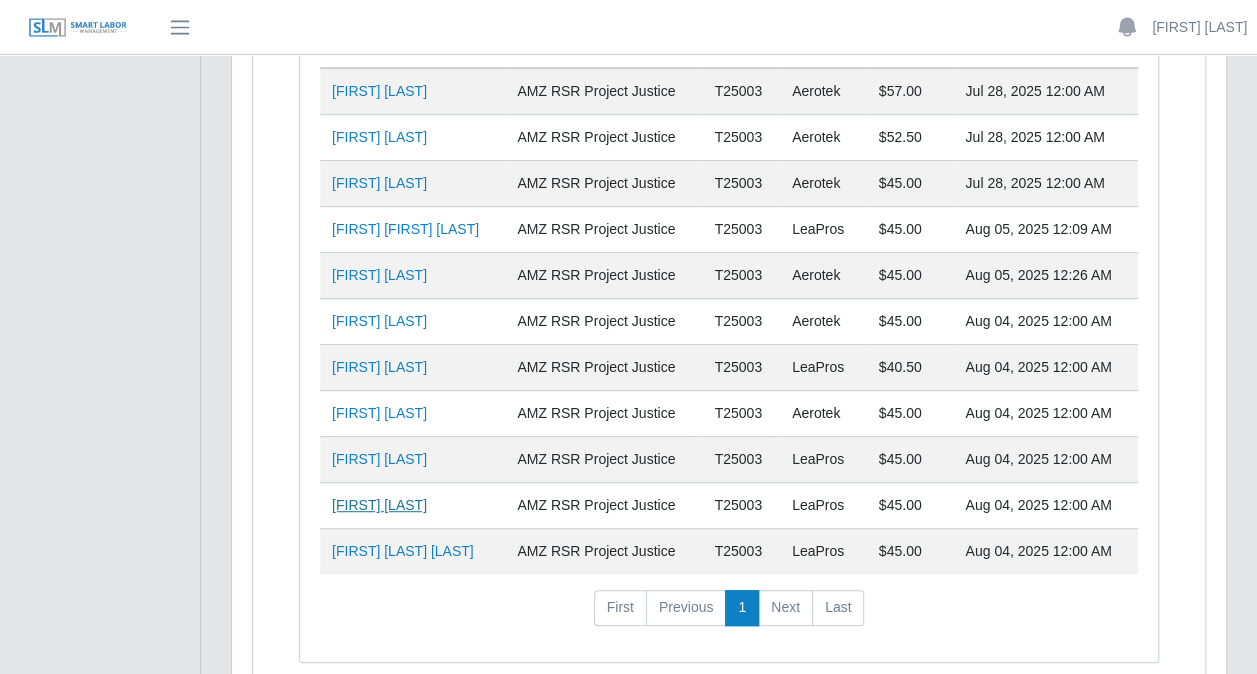 click on "[FIRST] [LAST]" at bounding box center [379, 505] 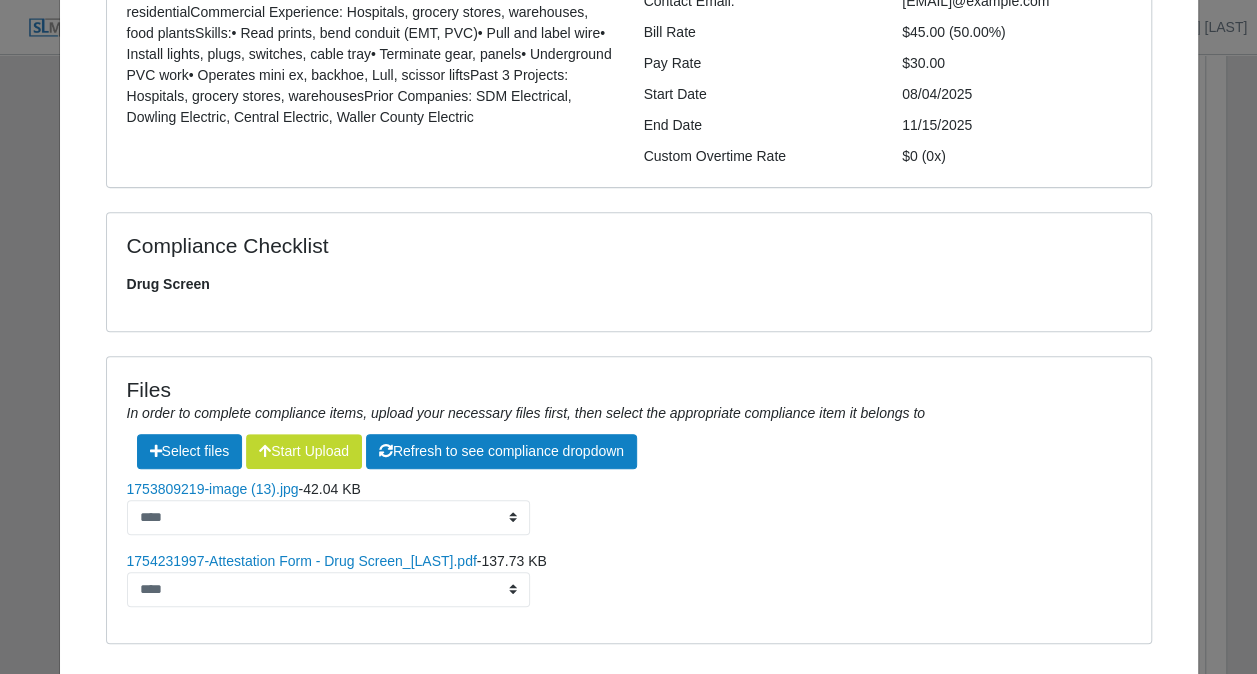 scroll, scrollTop: 393, scrollLeft: 0, axis: vertical 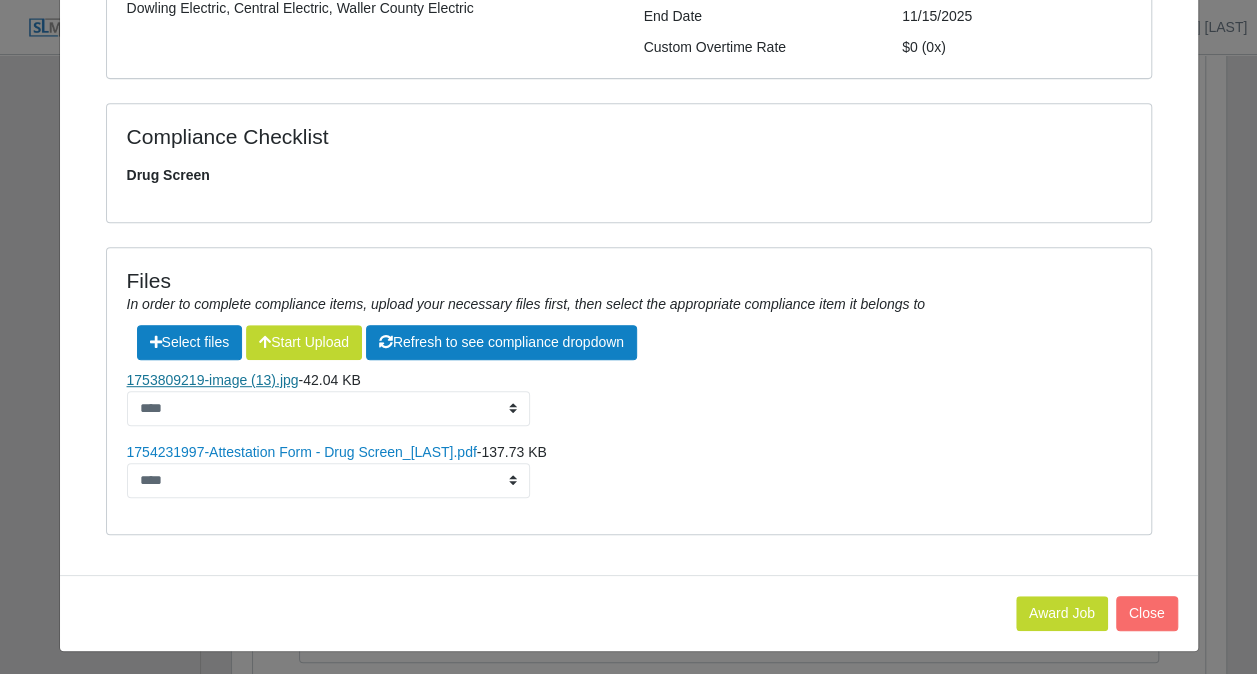 click on "1753809219-image (13).jpg" at bounding box center [213, 380] 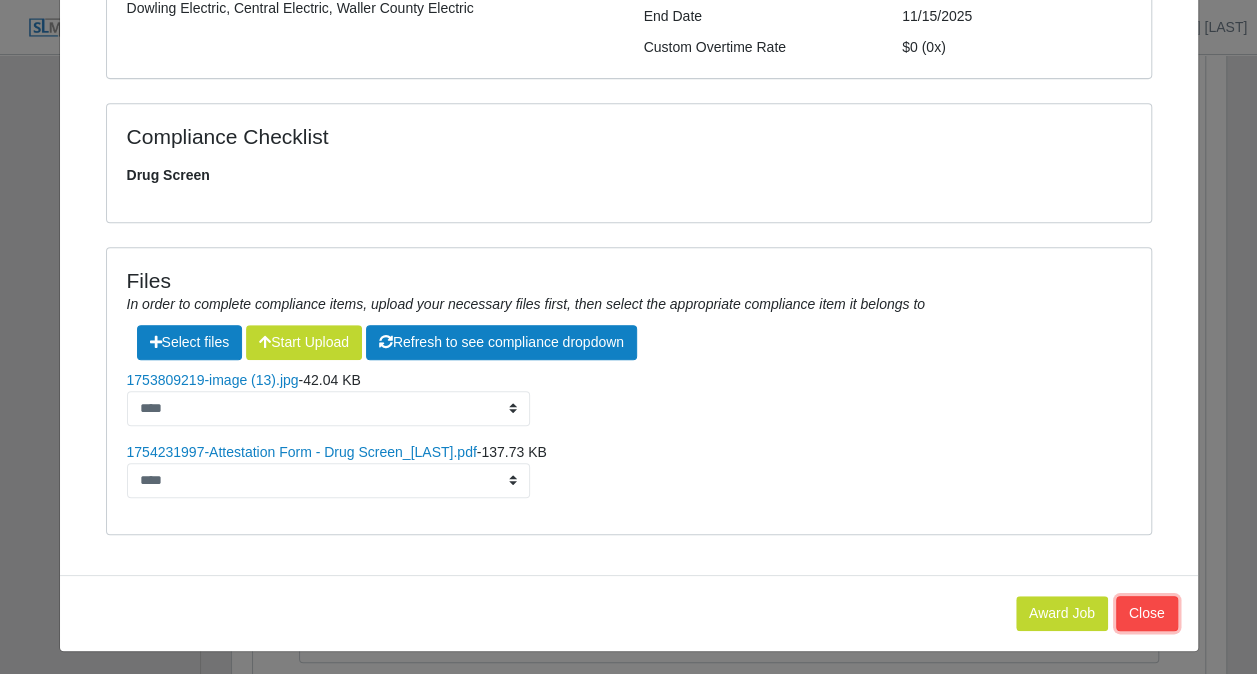 click on "Close" 